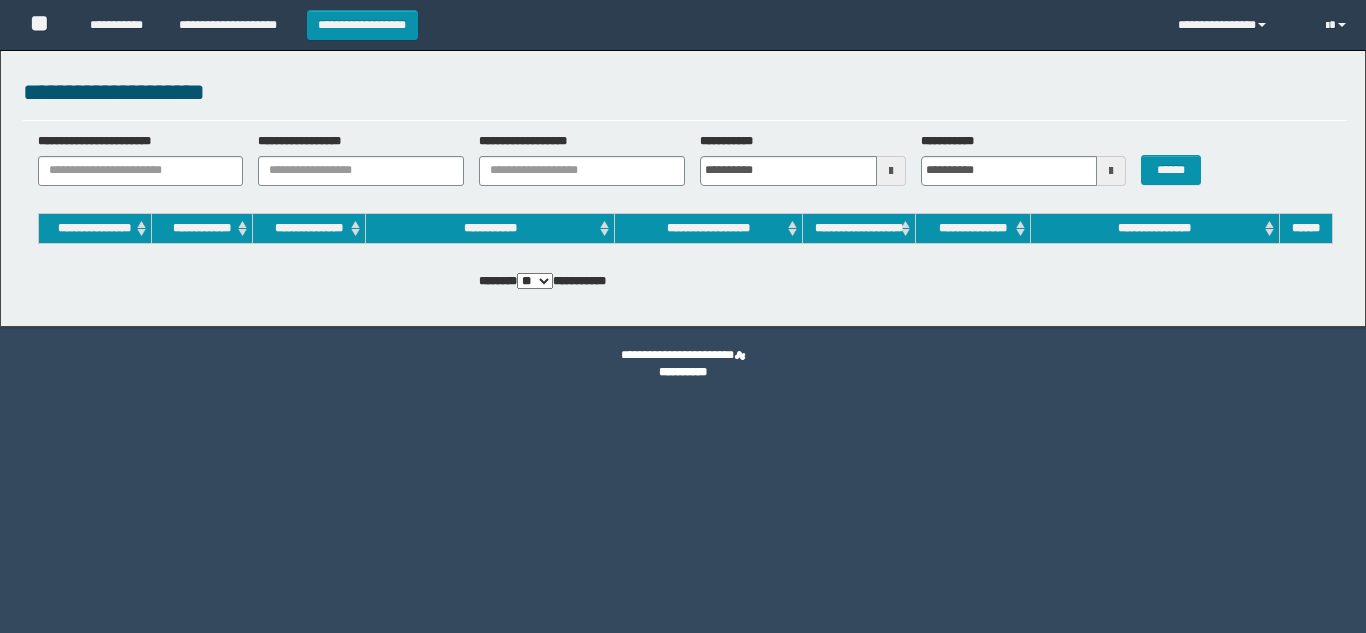 scroll, scrollTop: 0, scrollLeft: 0, axis: both 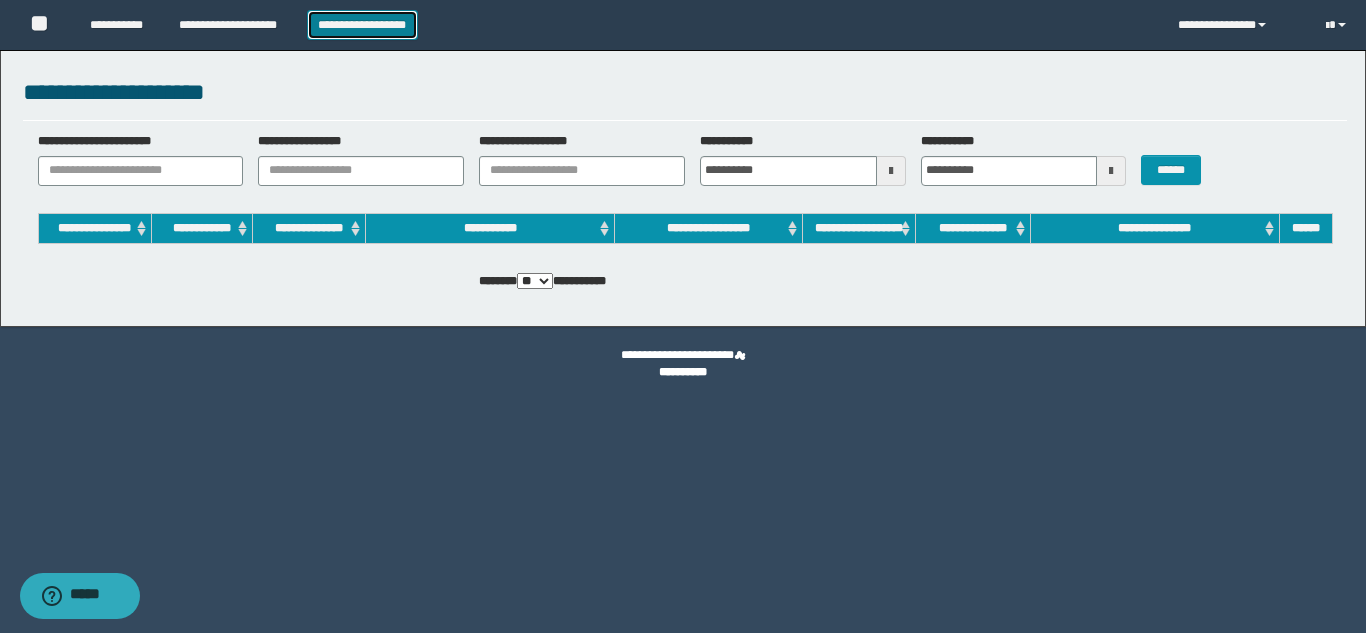 click on "**********" at bounding box center [362, 25] 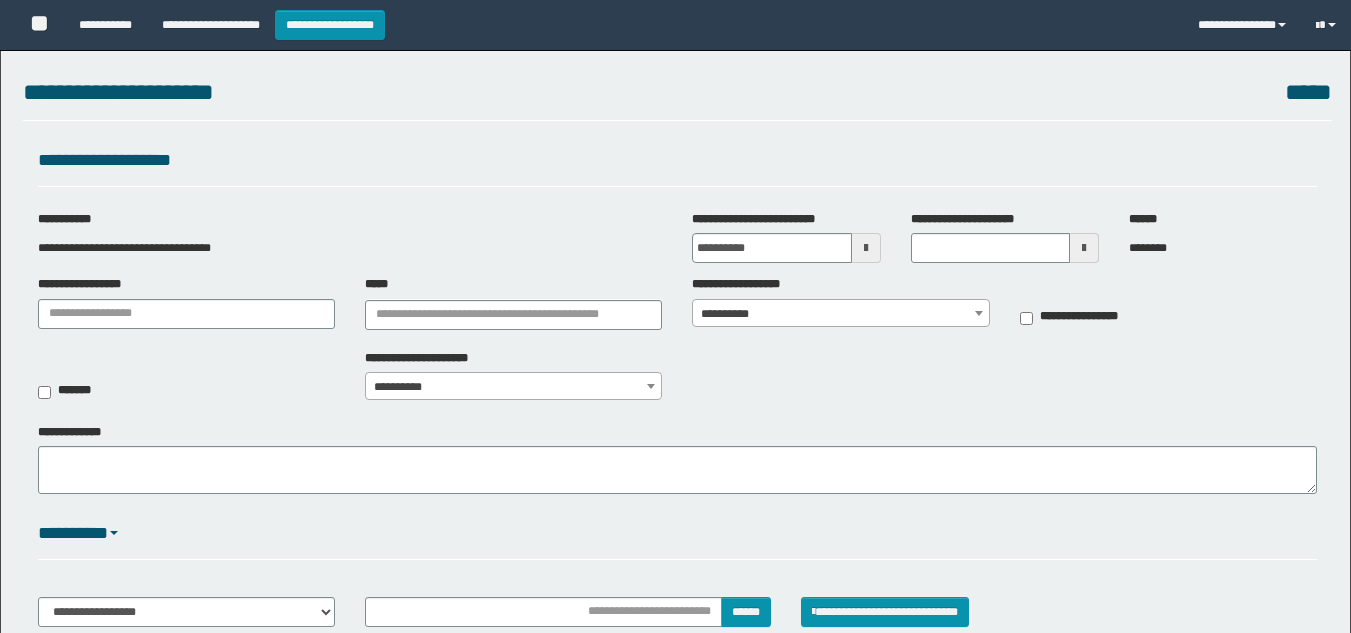 scroll, scrollTop: 0, scrollLeft: 0, axis: both 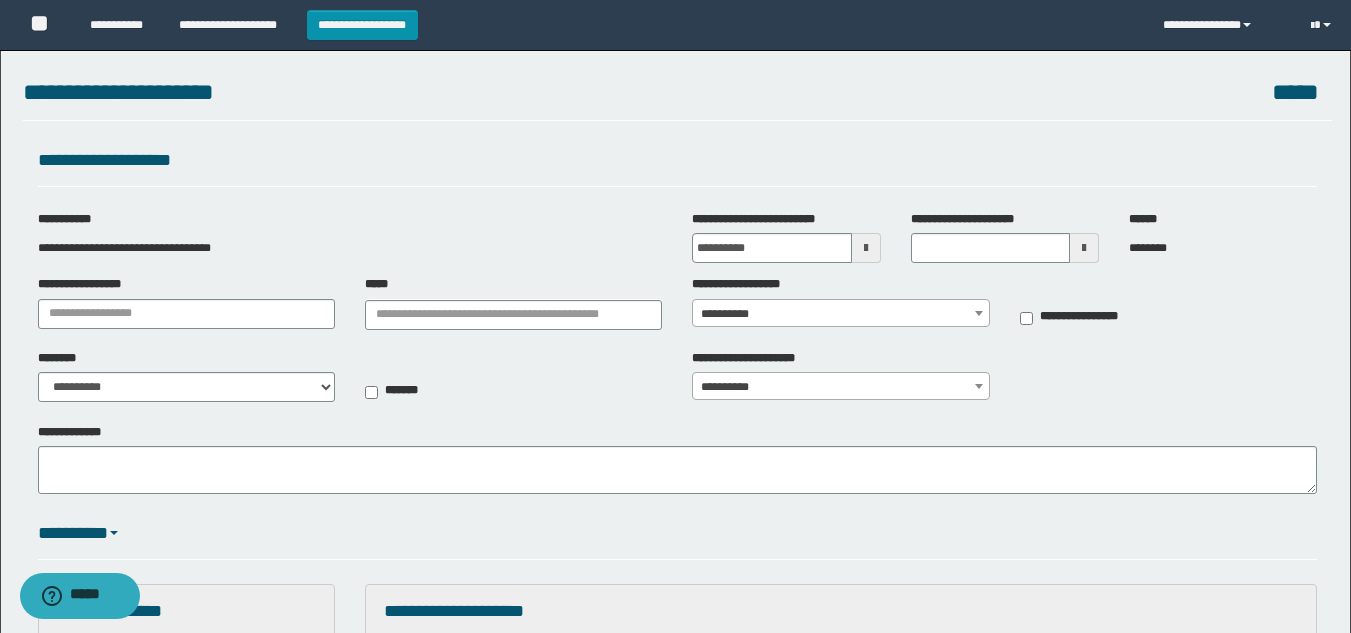 click at bounding box center (866, 248) 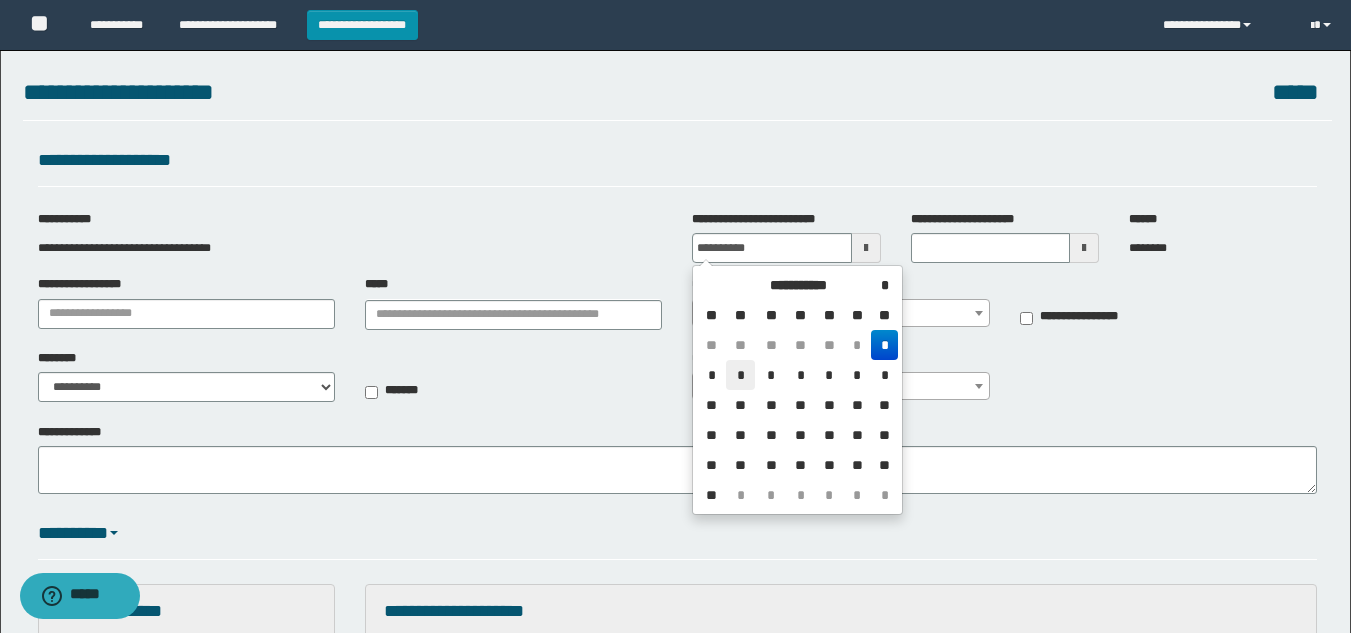 click on "*" at bounding box center (740, 375) 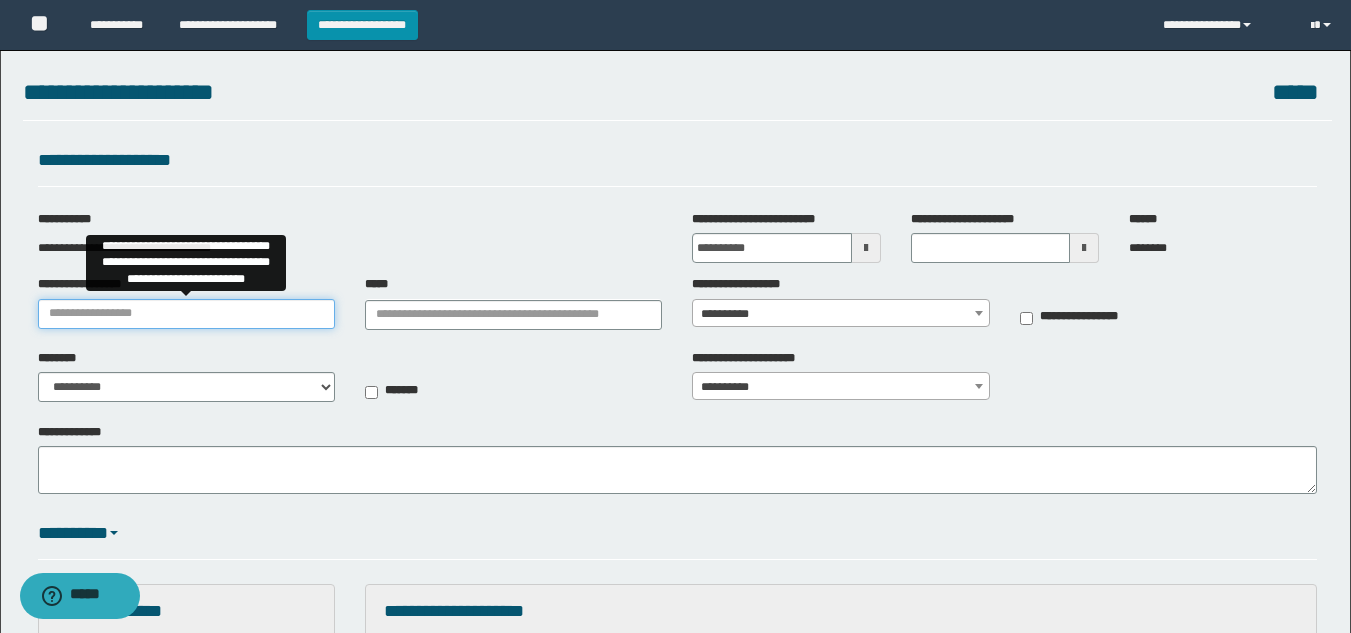 drag, startPoint x: 224, startPoint y: 317, endPoint x: 188, endPoint y: 325, distance: 36.878178 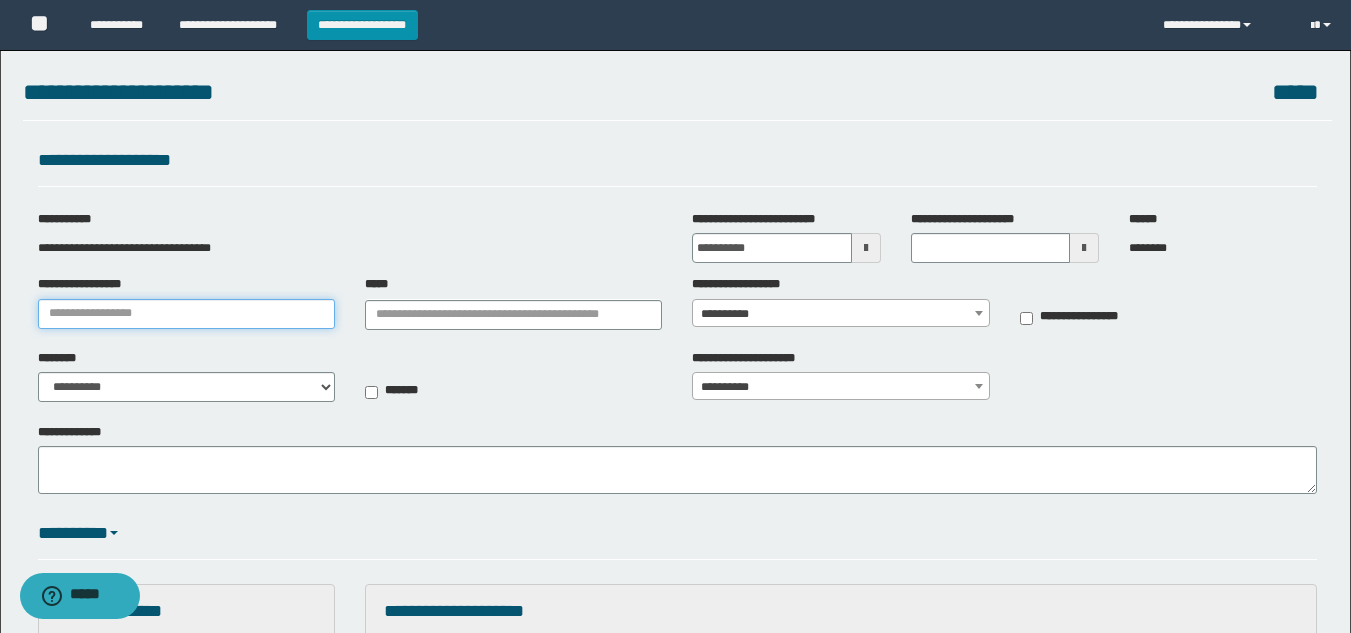 type on "**********" 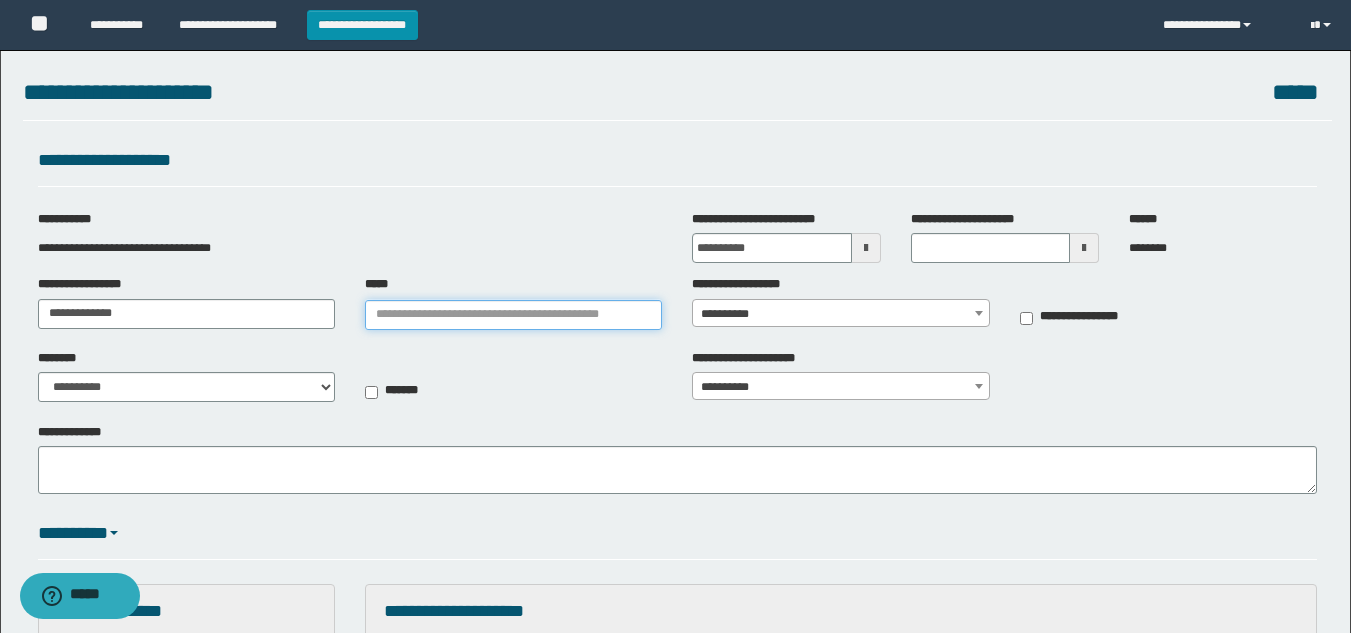 click on "*****" at bounding box center (513, 315) 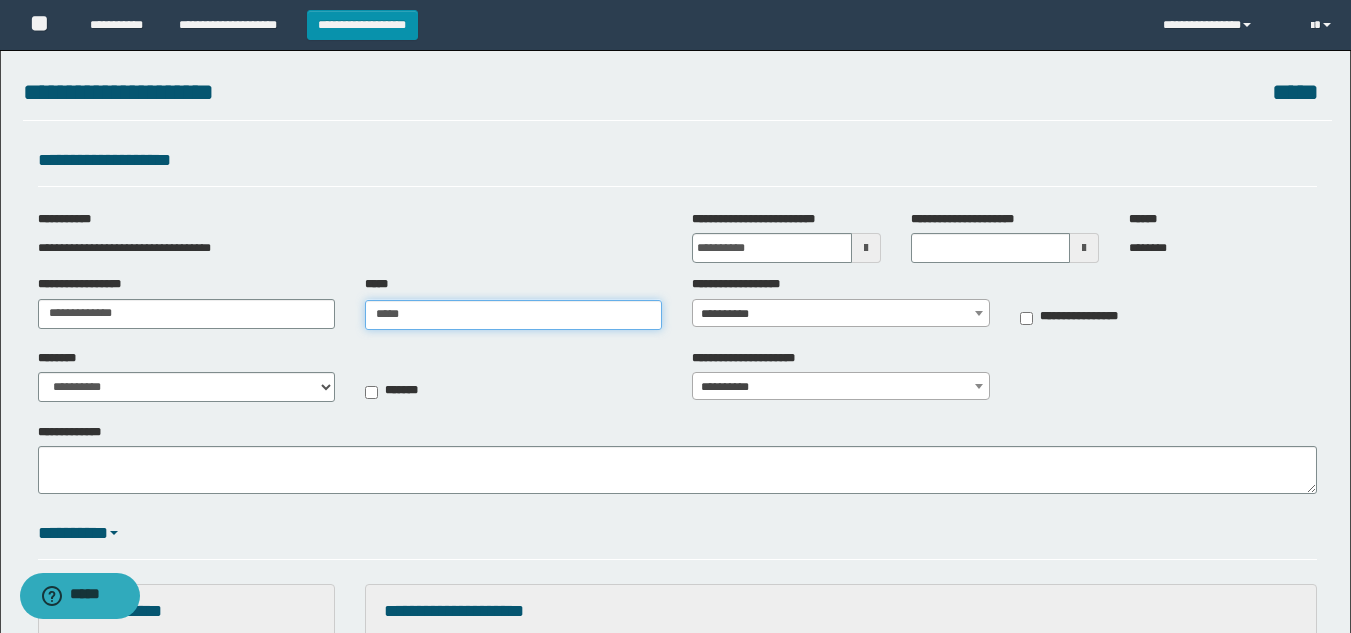 type on "******" 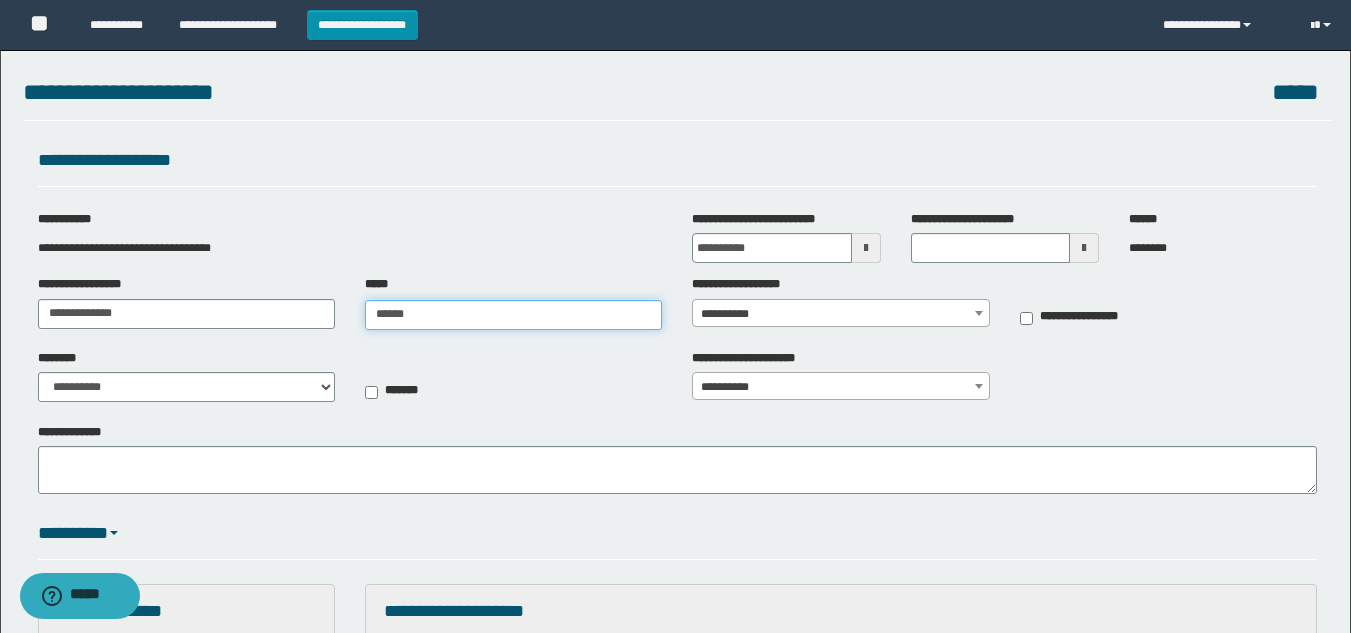 type on "******" 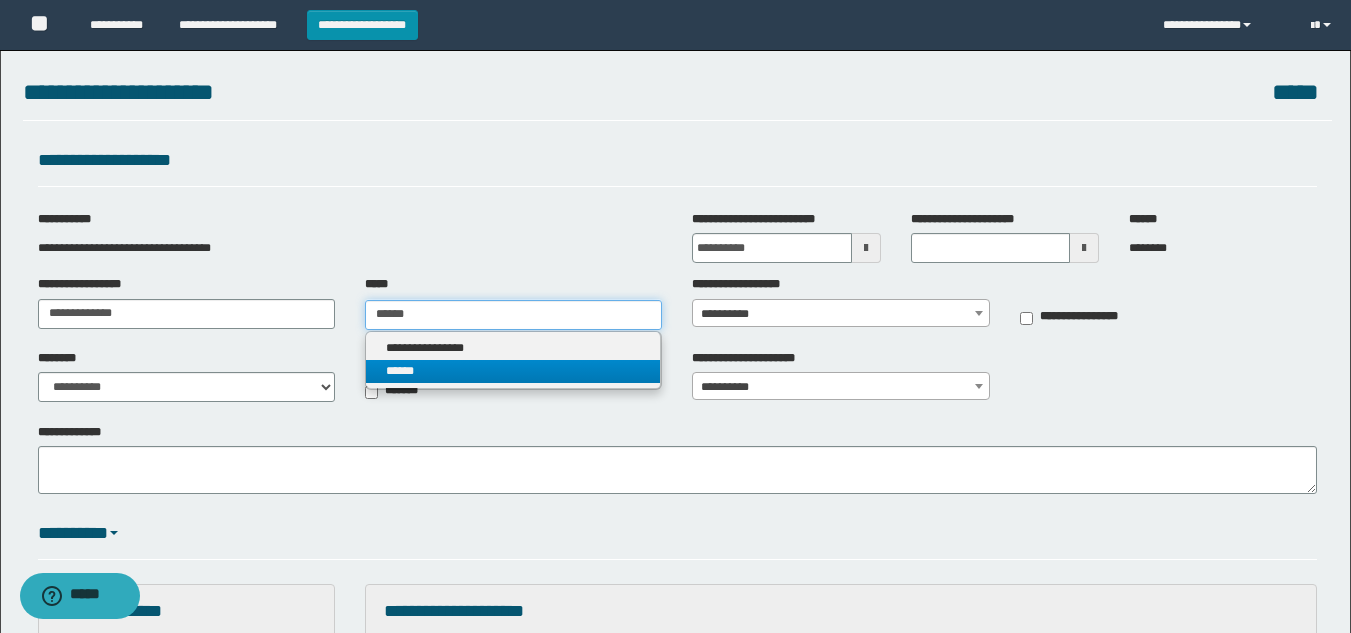 type on "******" 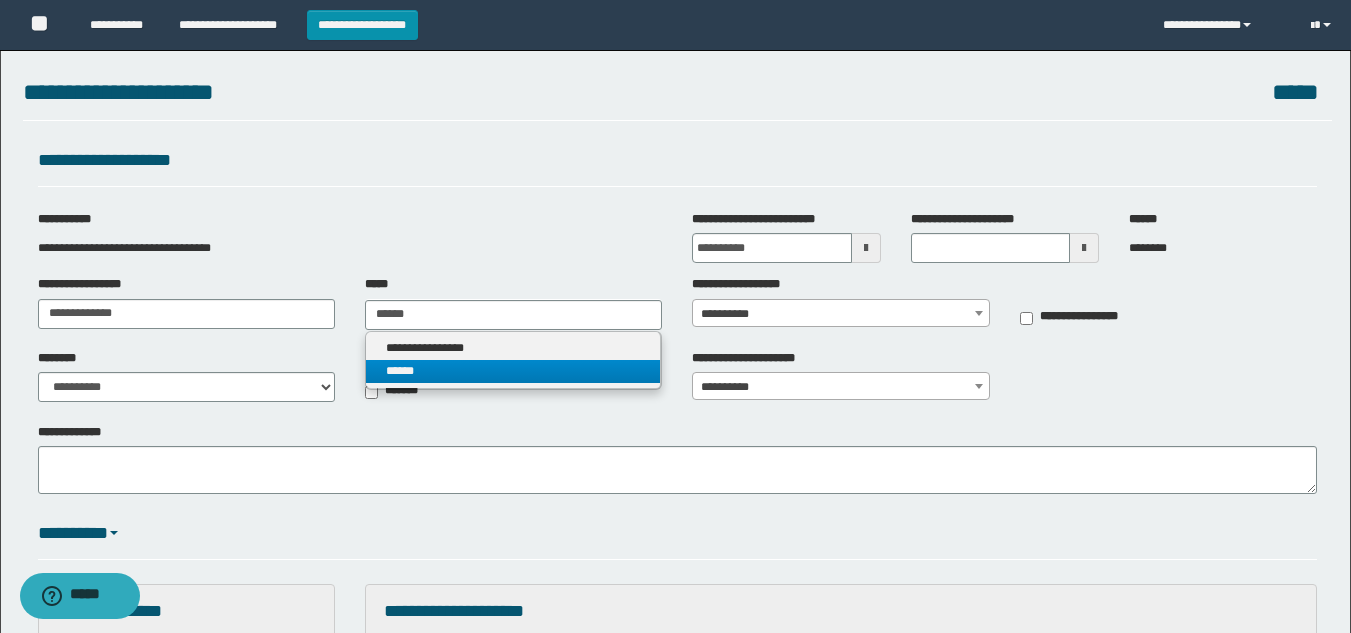 type 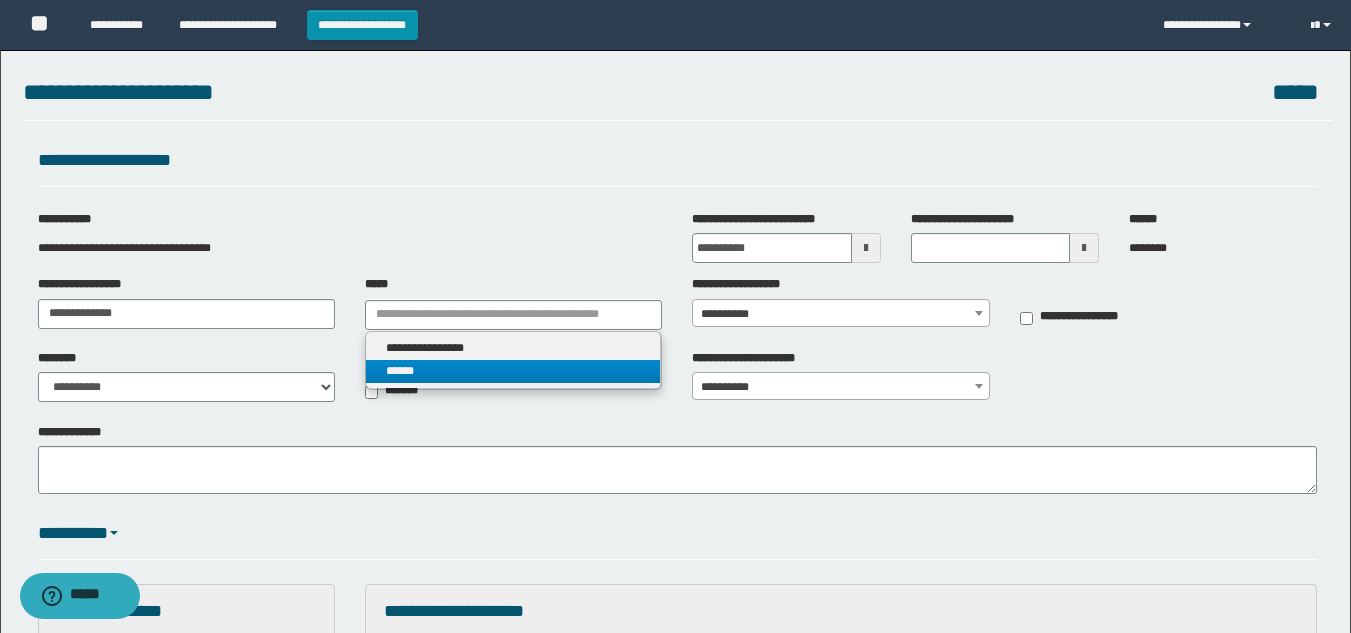 click on "******" at bounding box center (513, 371) 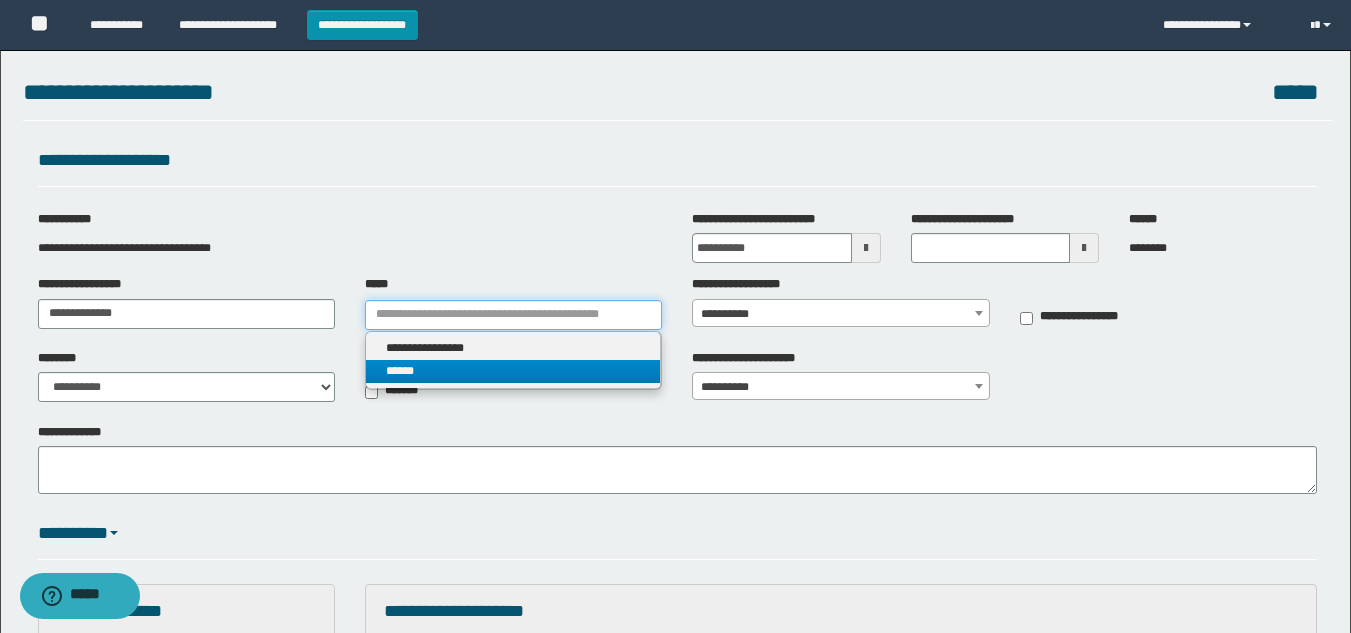 type 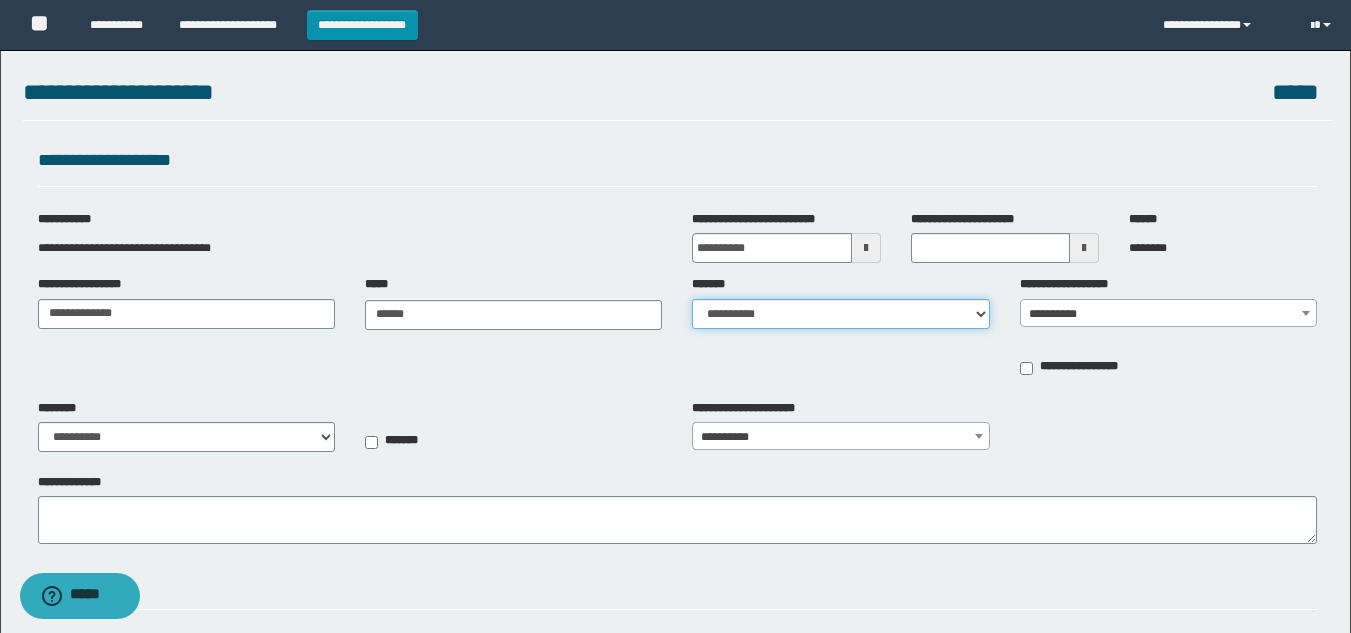 click on "**********" at bounding box center [840, 314] 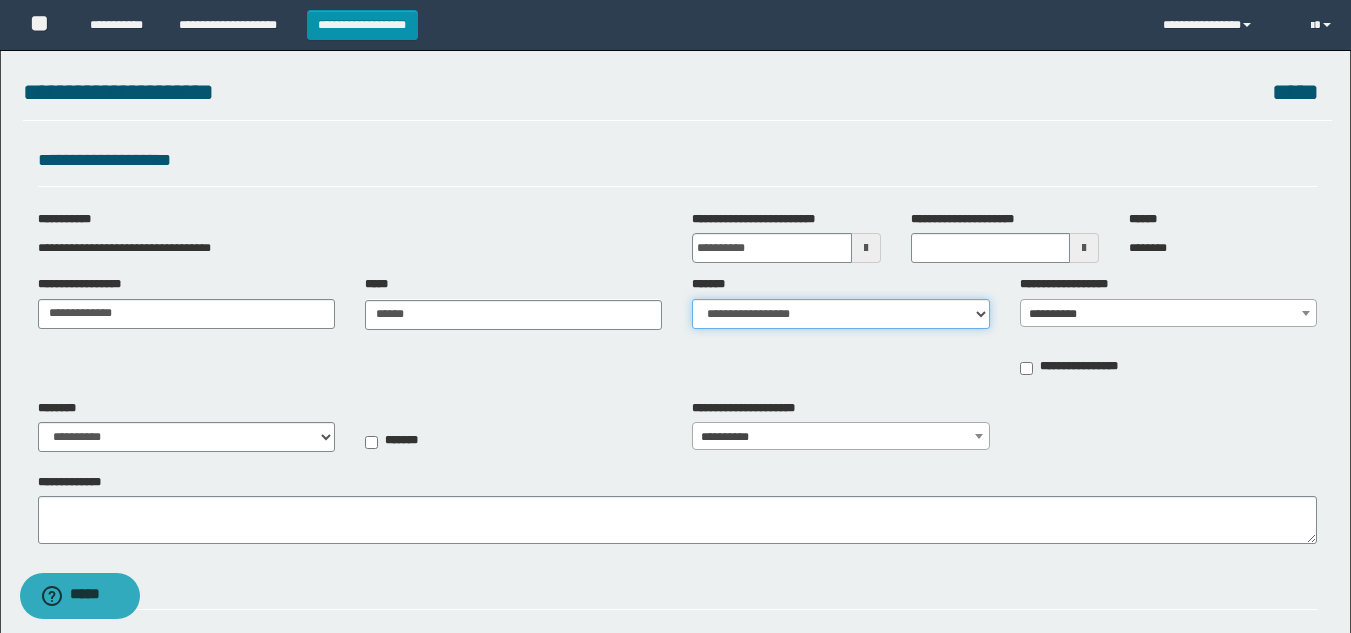 click on "**********" at bounding box center [840, 314] 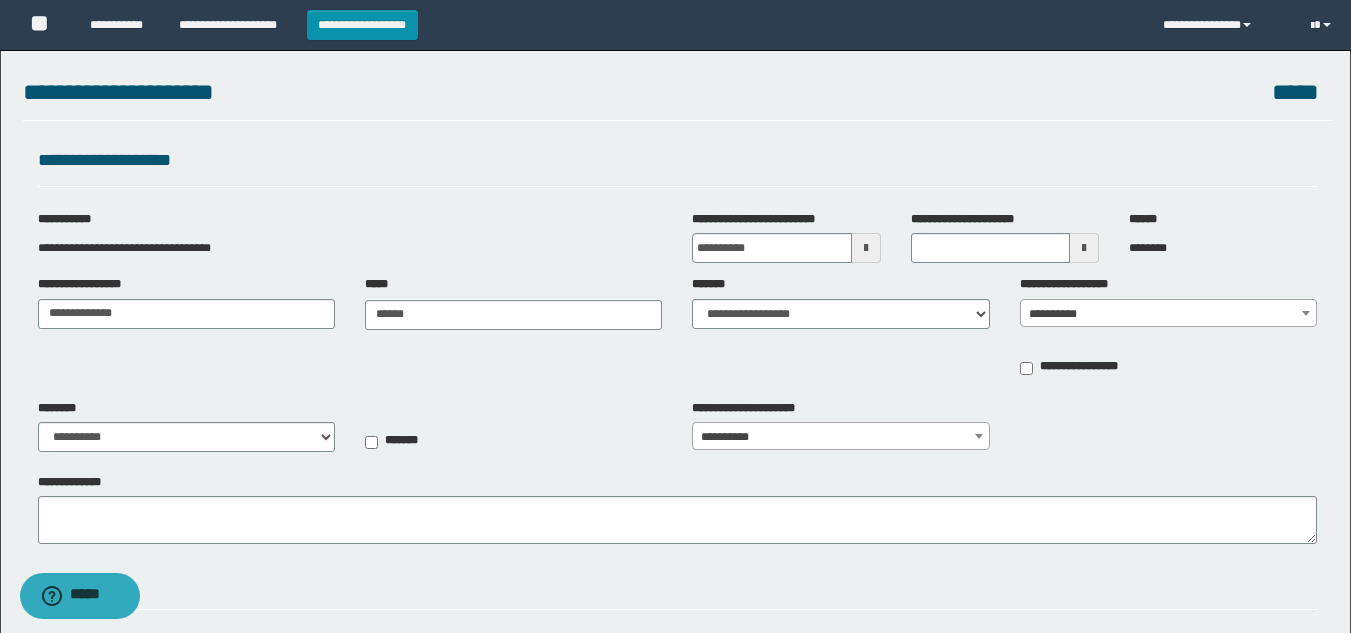 click on "**********" at bounding box center (1168, 314) 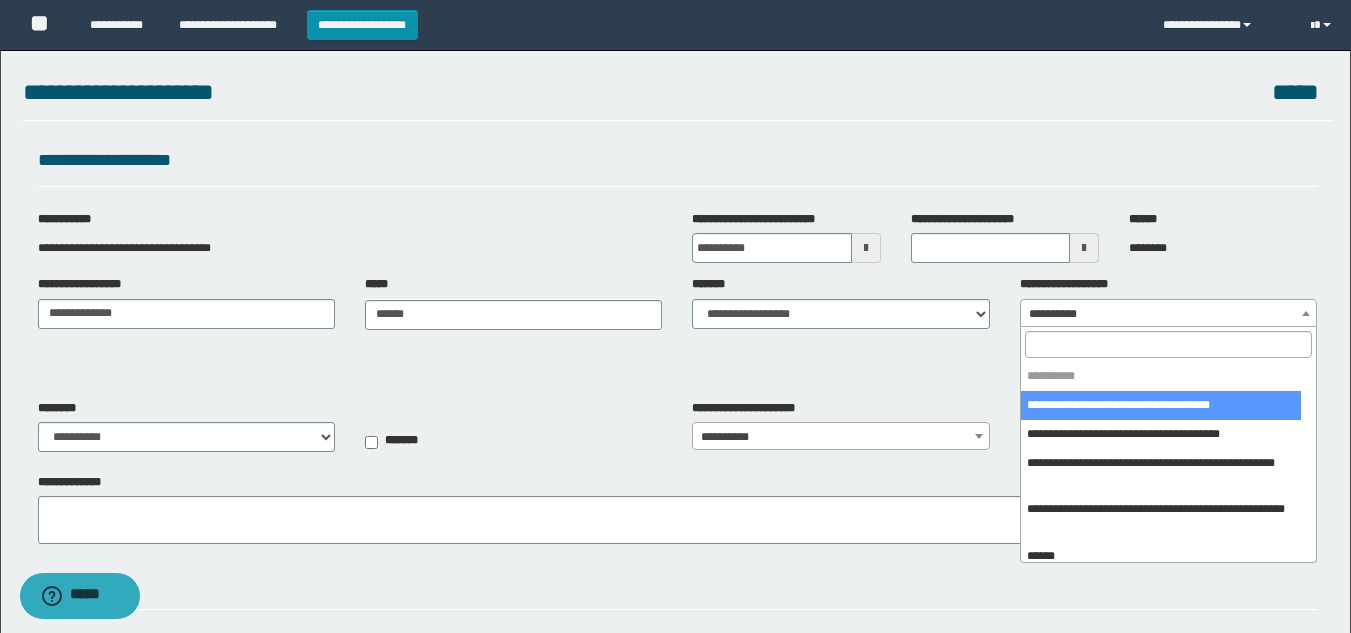 select on "***" 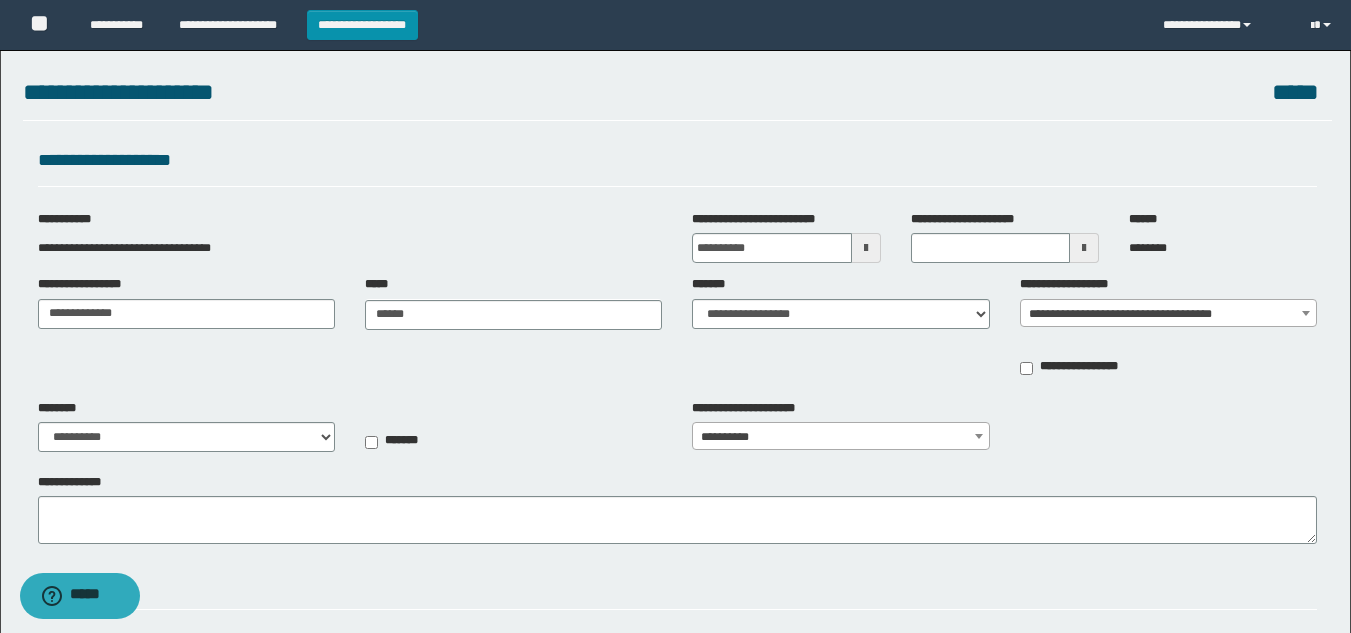 type on "**********" 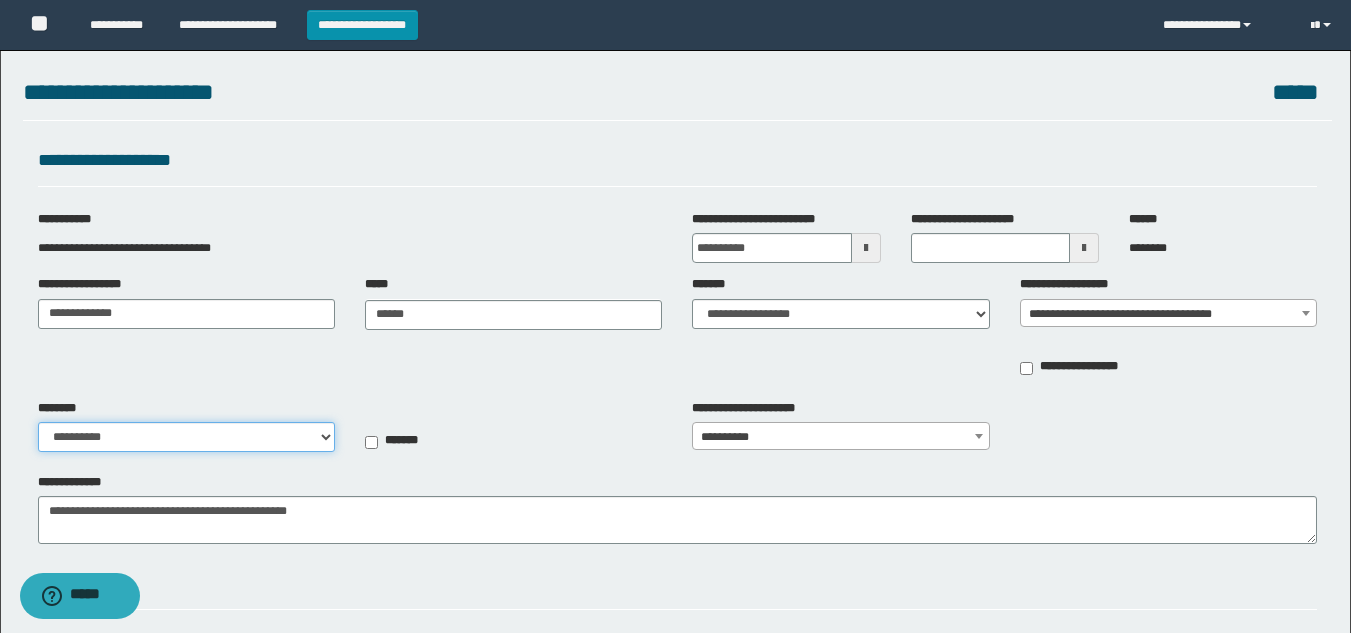 drag, startPoint x: 138, startPoint y: 434, endPoint x: 149, endPoint y: 428, distance: 12.529964 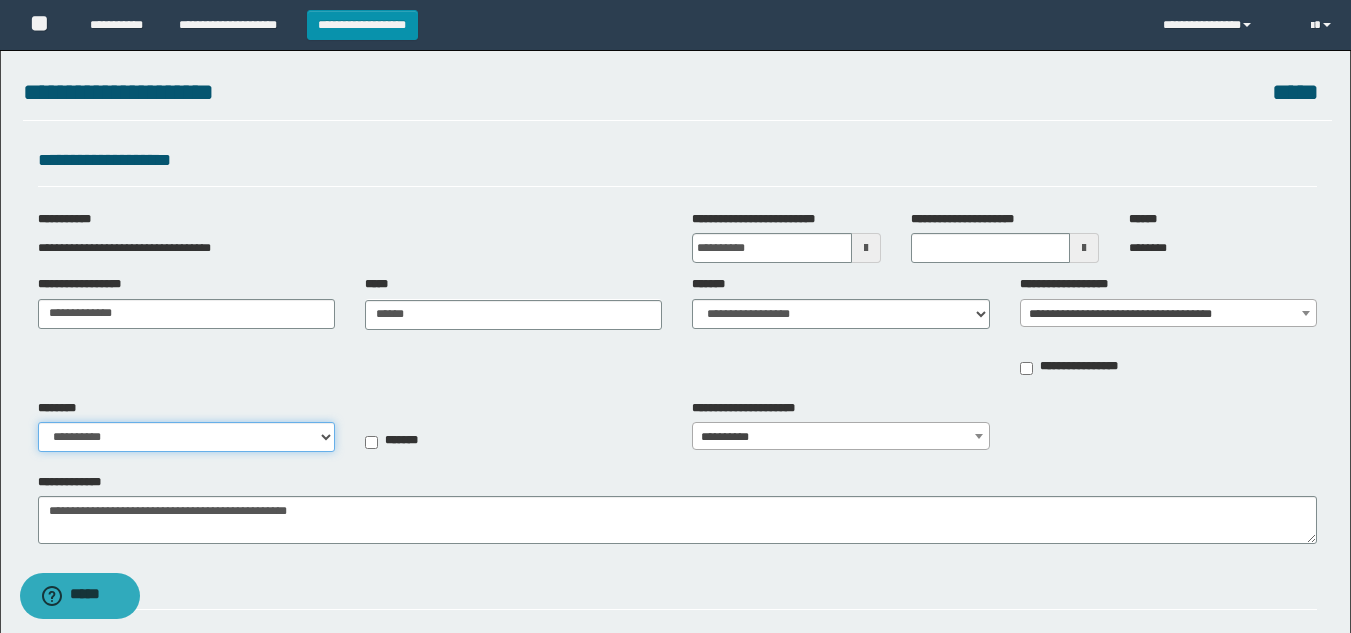 select on "**" 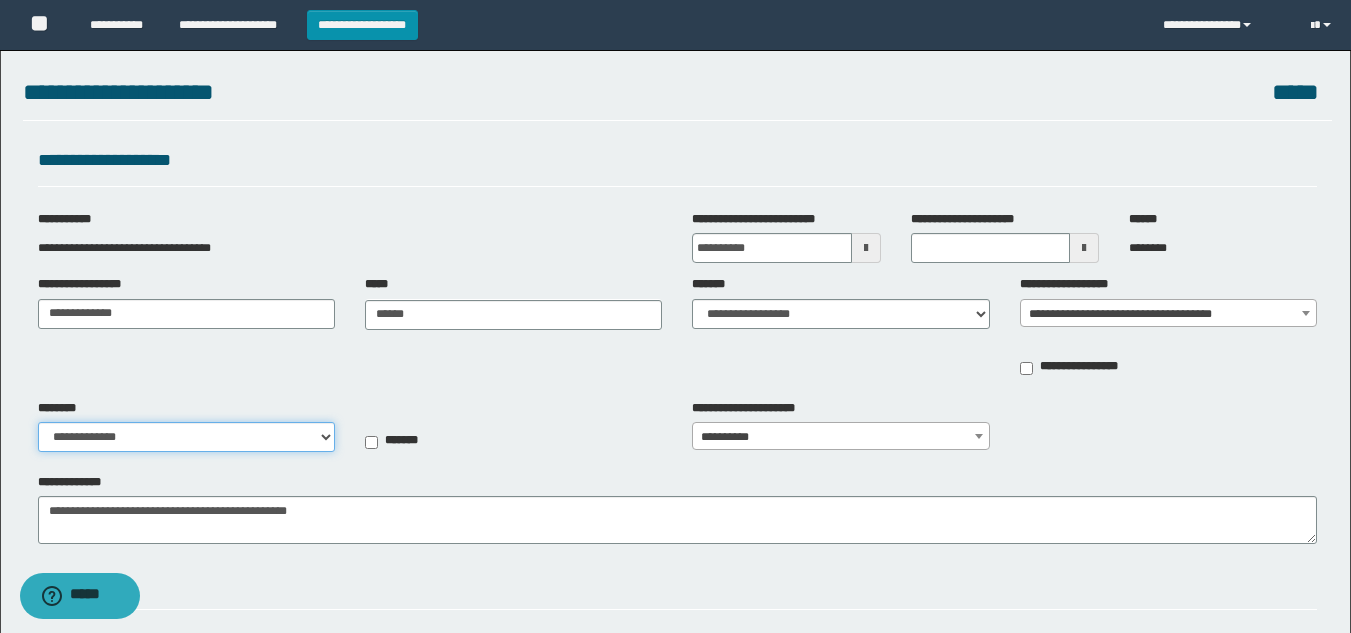 click on "**********" at bounding box center (186, 437) 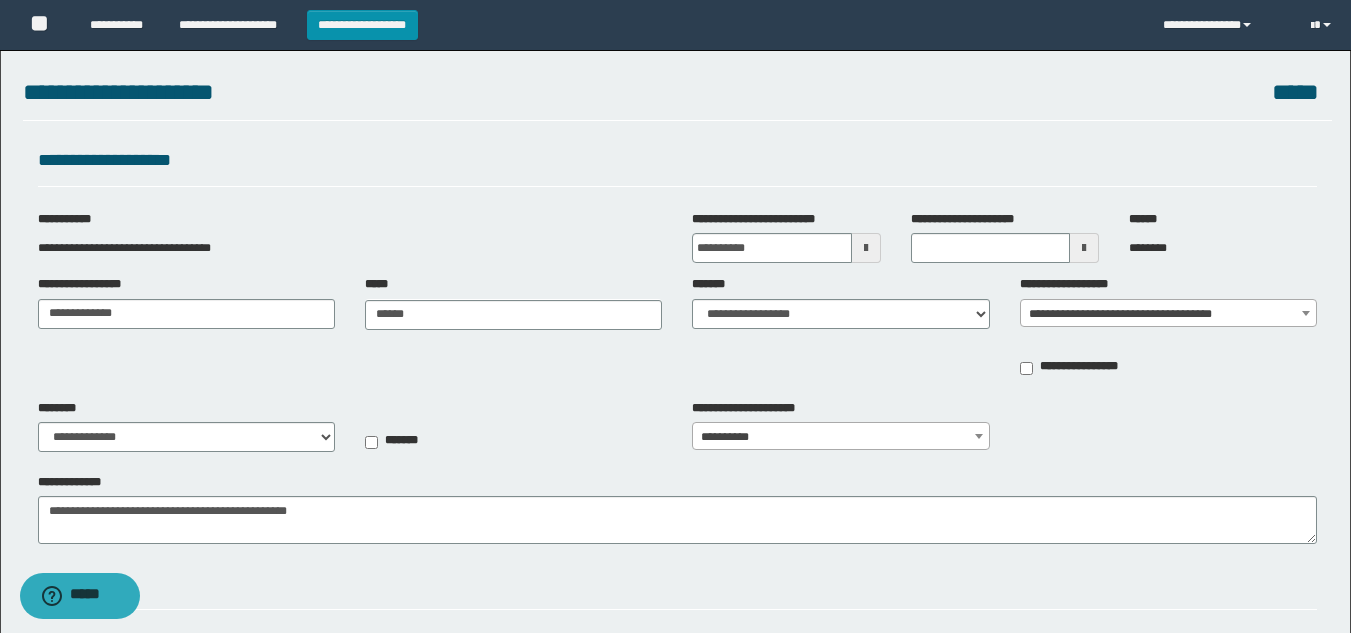 click on "**********" at bounding box center [677, 332] 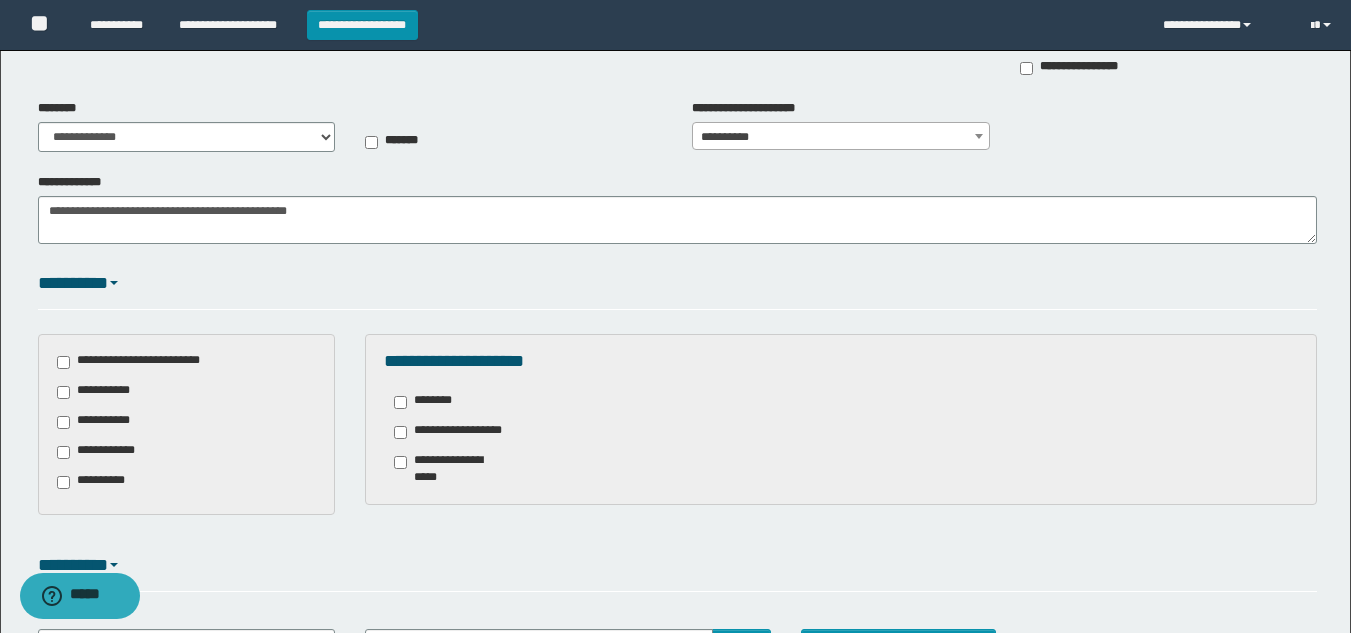 scroll, scrollTop: 502, scrollLeft: 0, axis: vertical 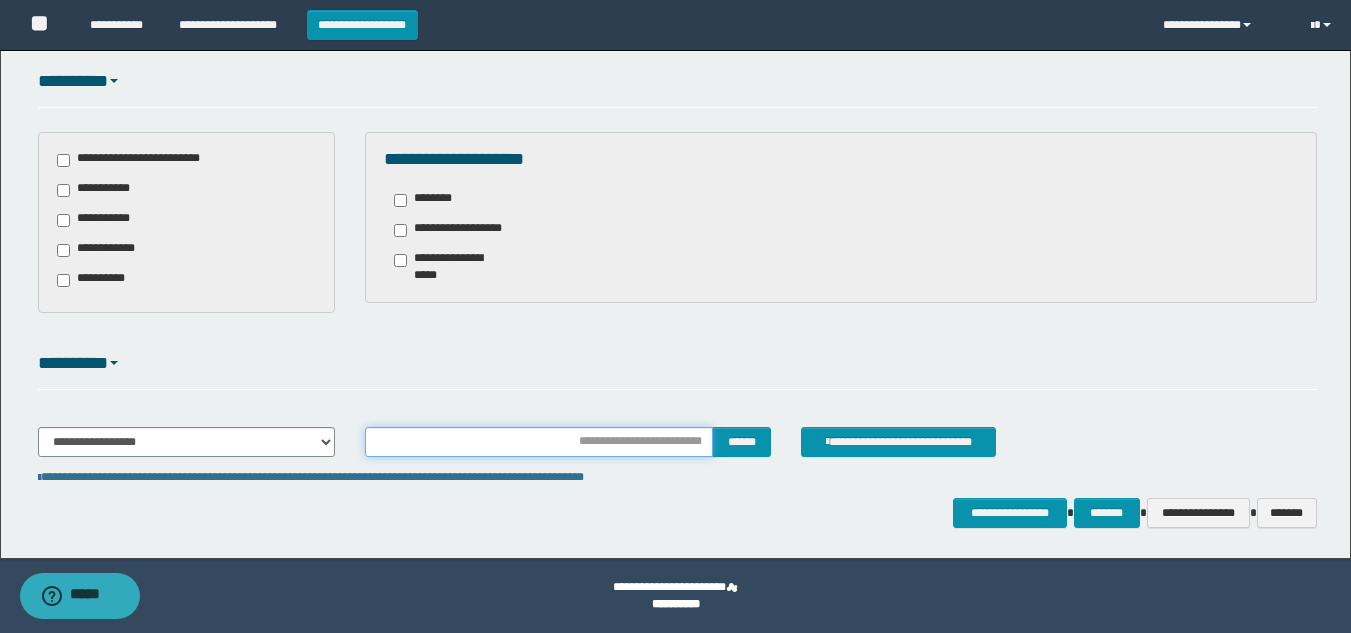 click at bounding box center (539, 442) 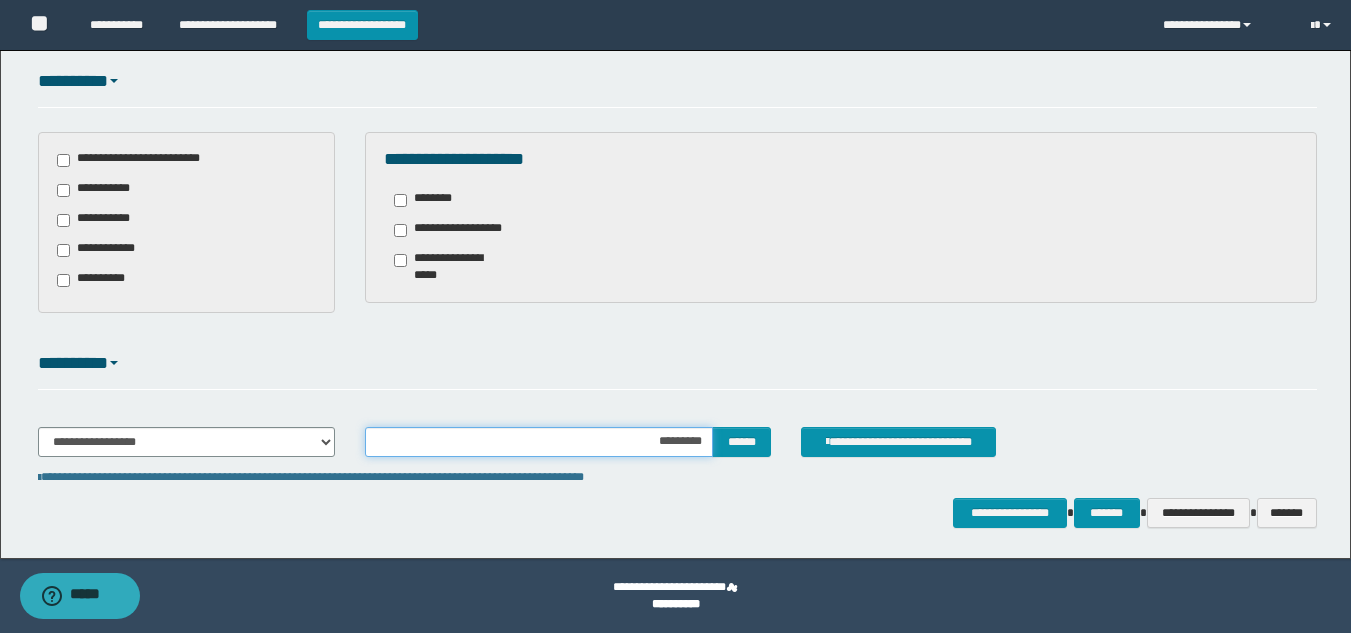 type on "**********" 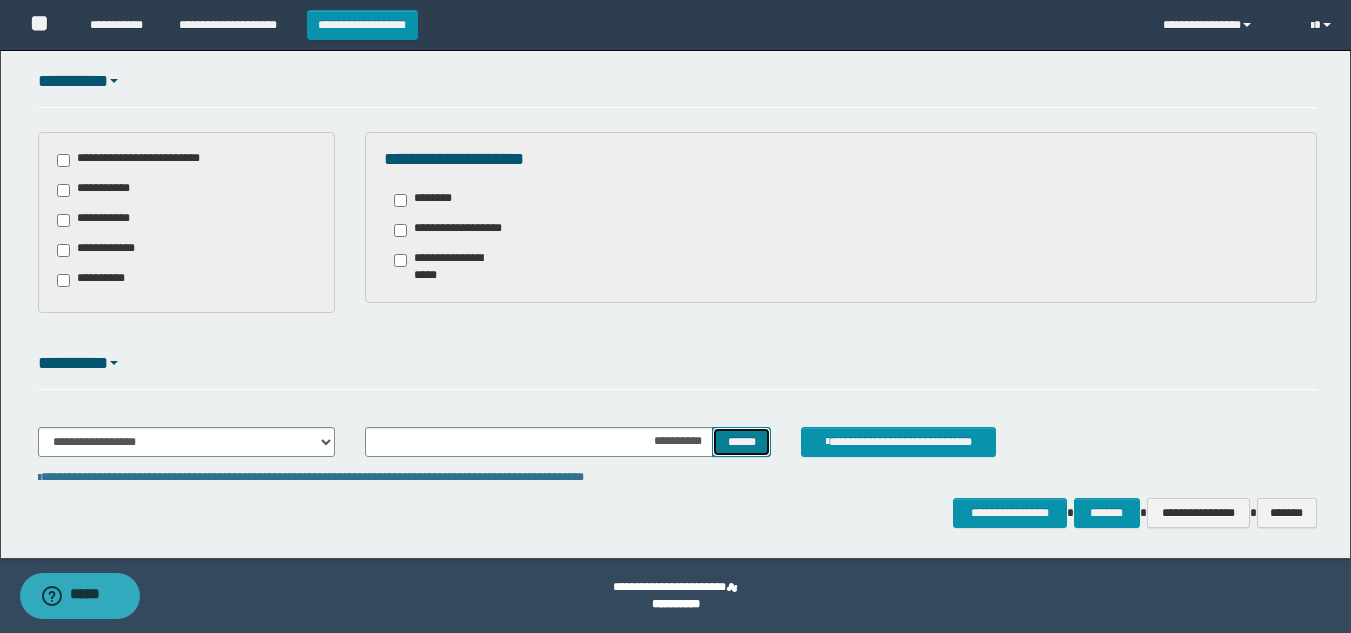 click on "******" at bounding box center [741, 442] 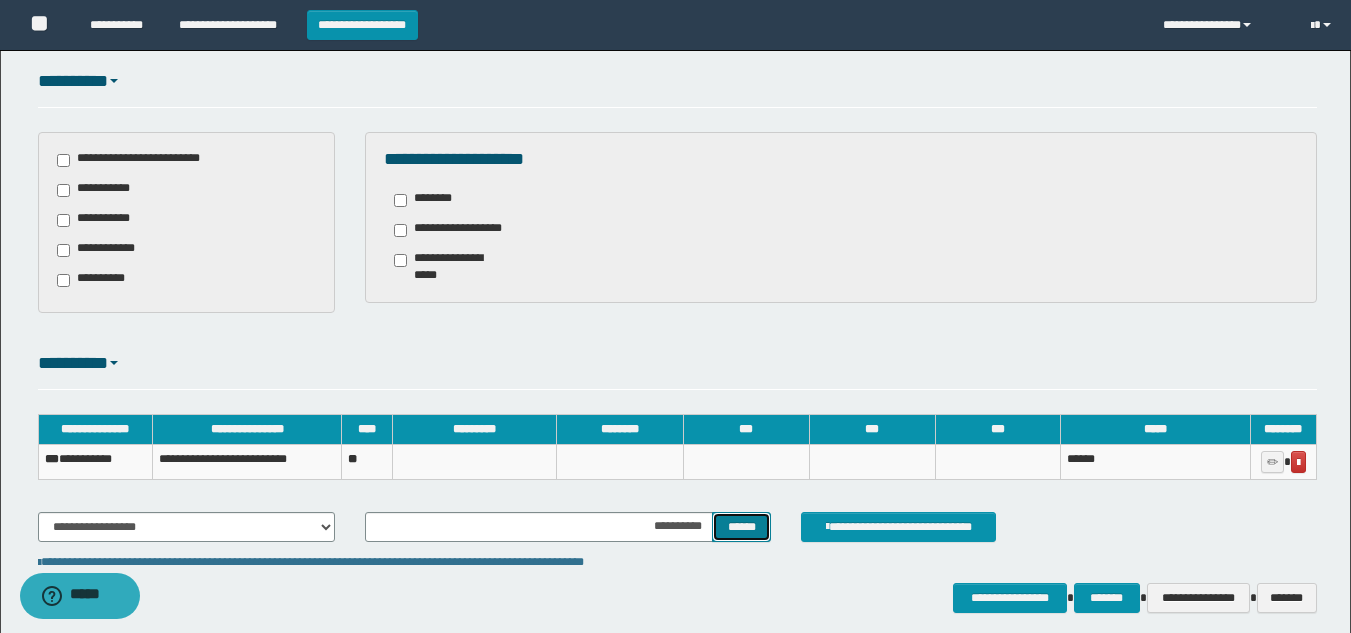 scroll, scrollTop: 587, scrollLeft: 0, axis: vertical 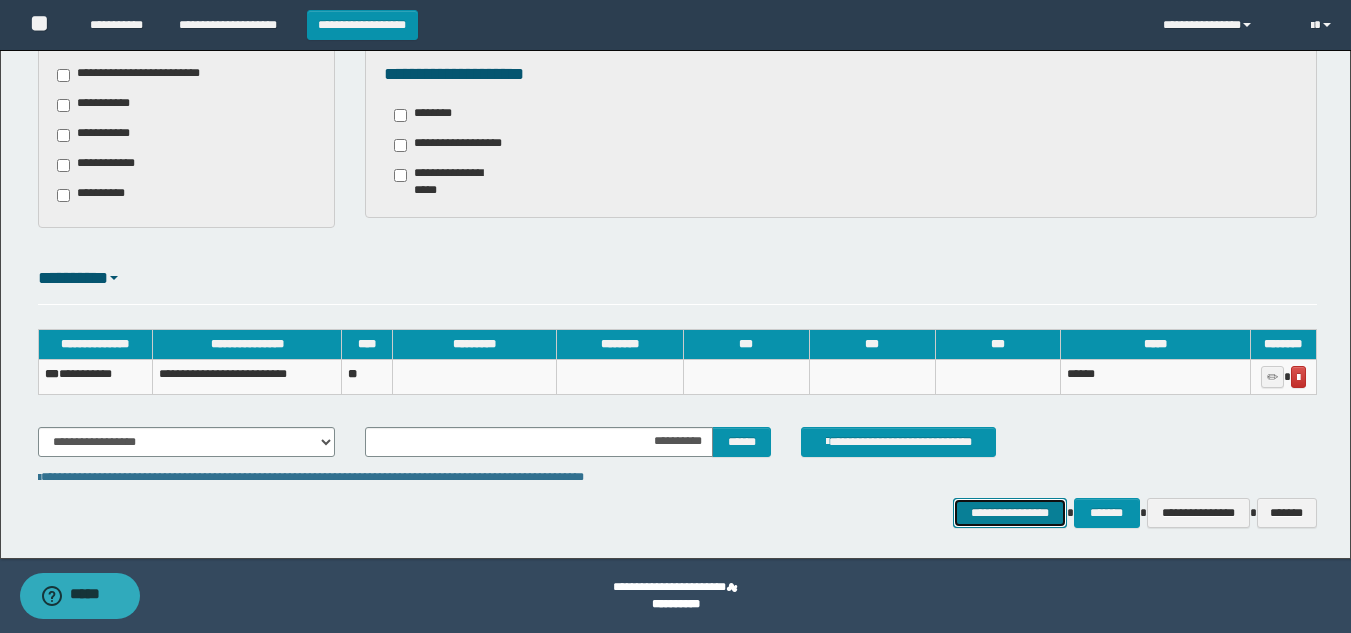 click on "**********" at bounding box center (1009, 513) 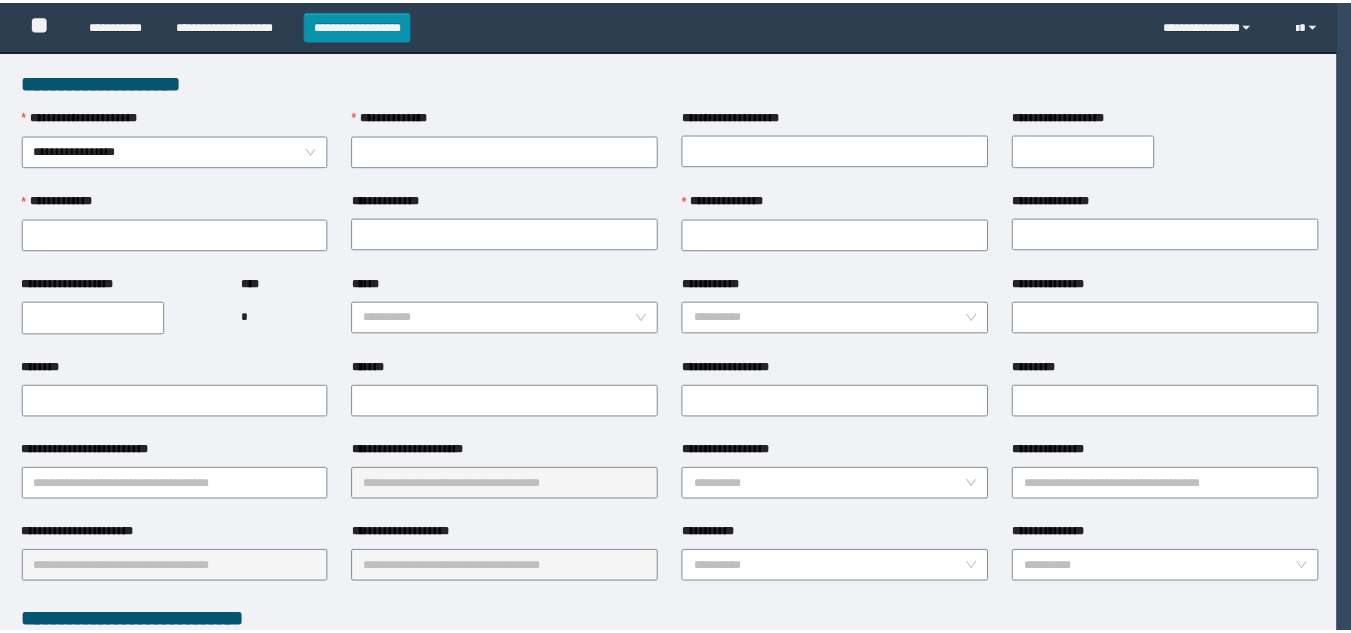 scroll, scrollTop: 0, scrollLeft: 0, axis: both 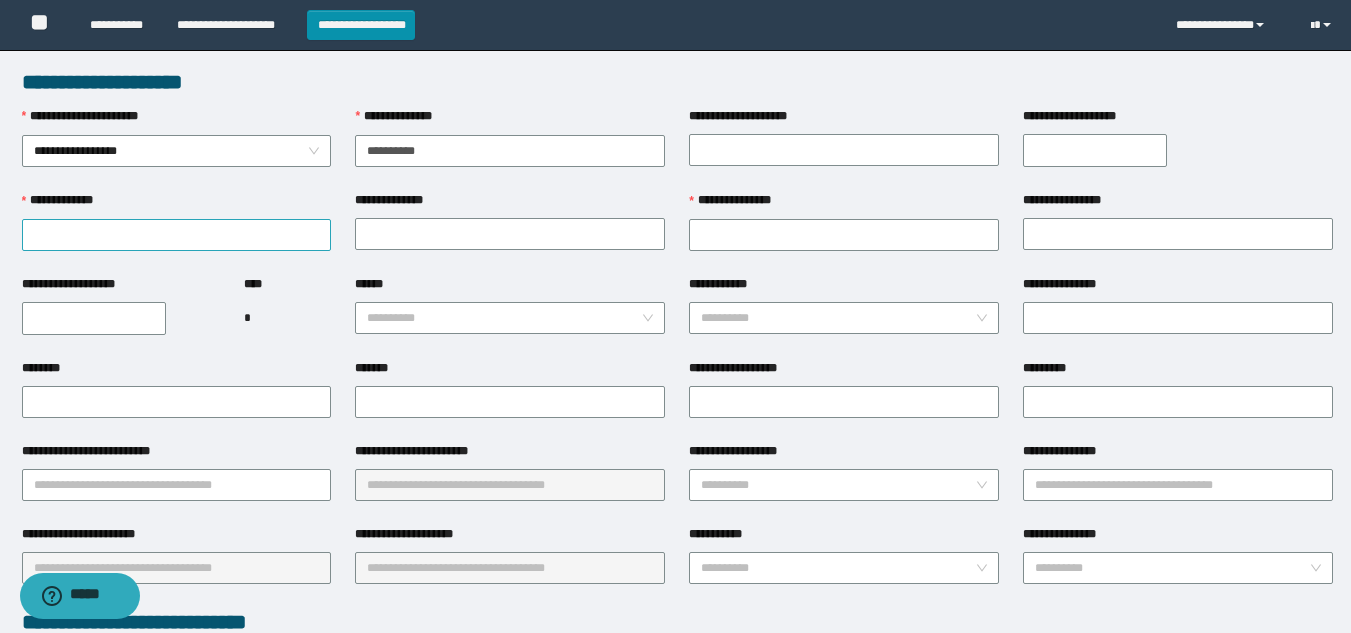 type on "**********" 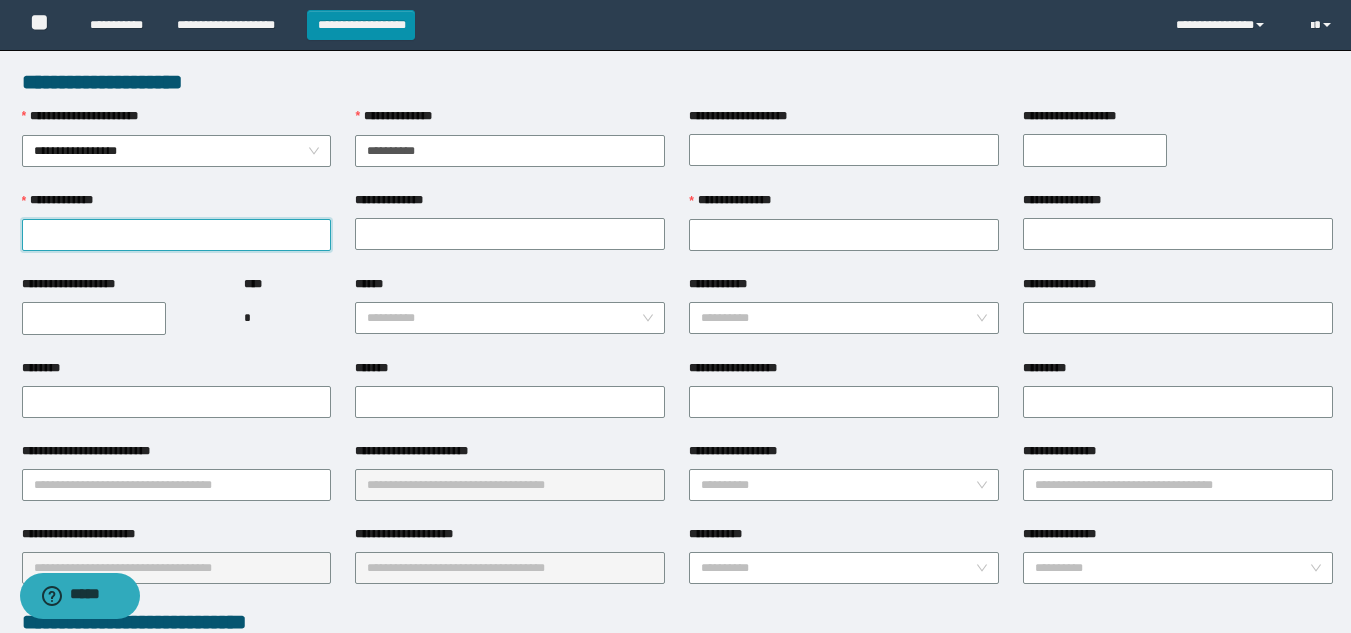 click on "**********" at bounding box center (177, 235) 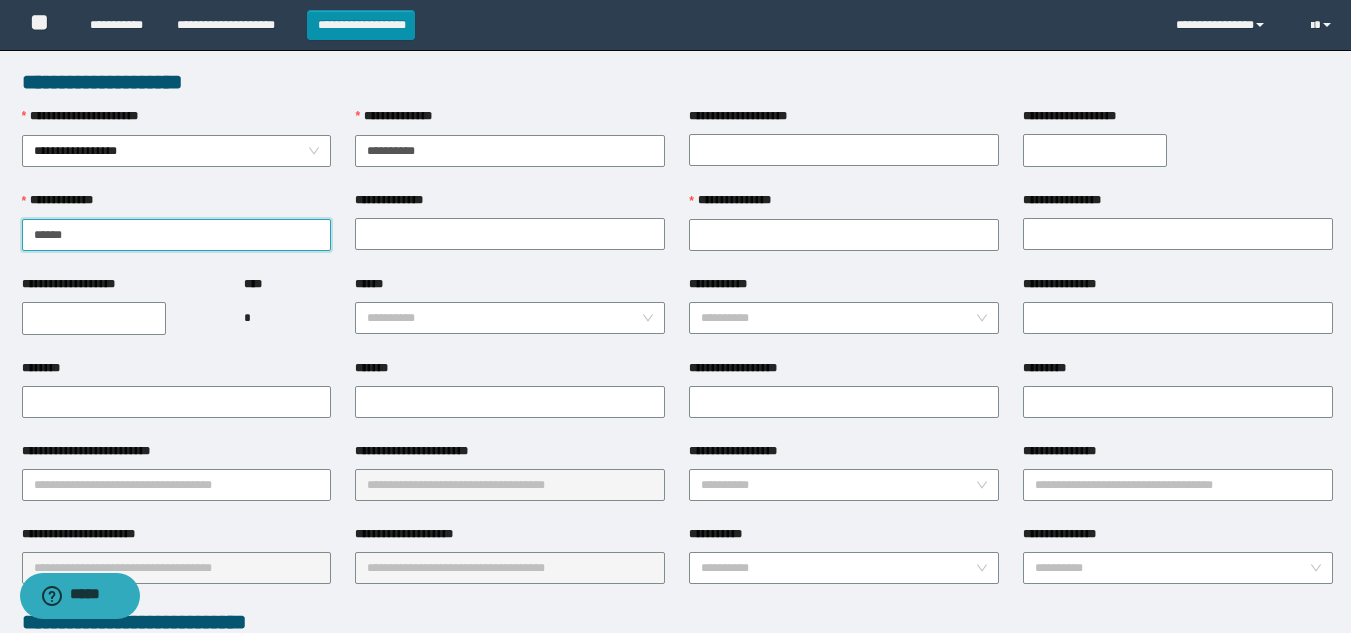 type on "******" 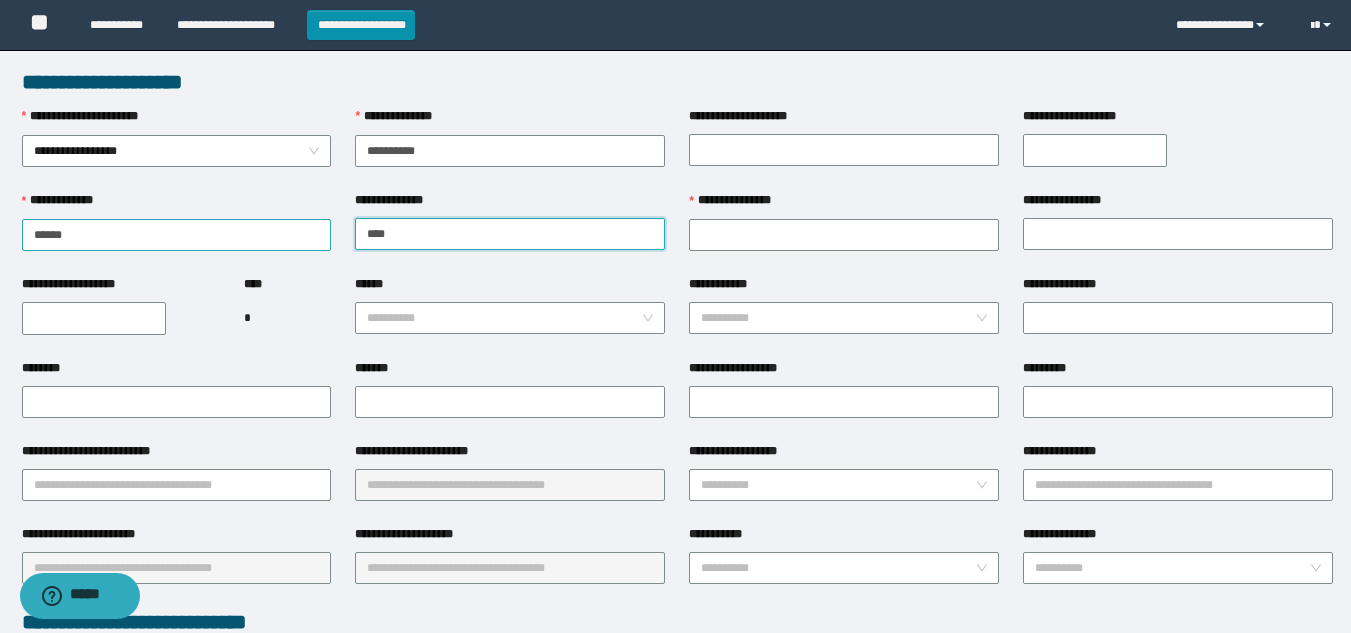 type on "****" 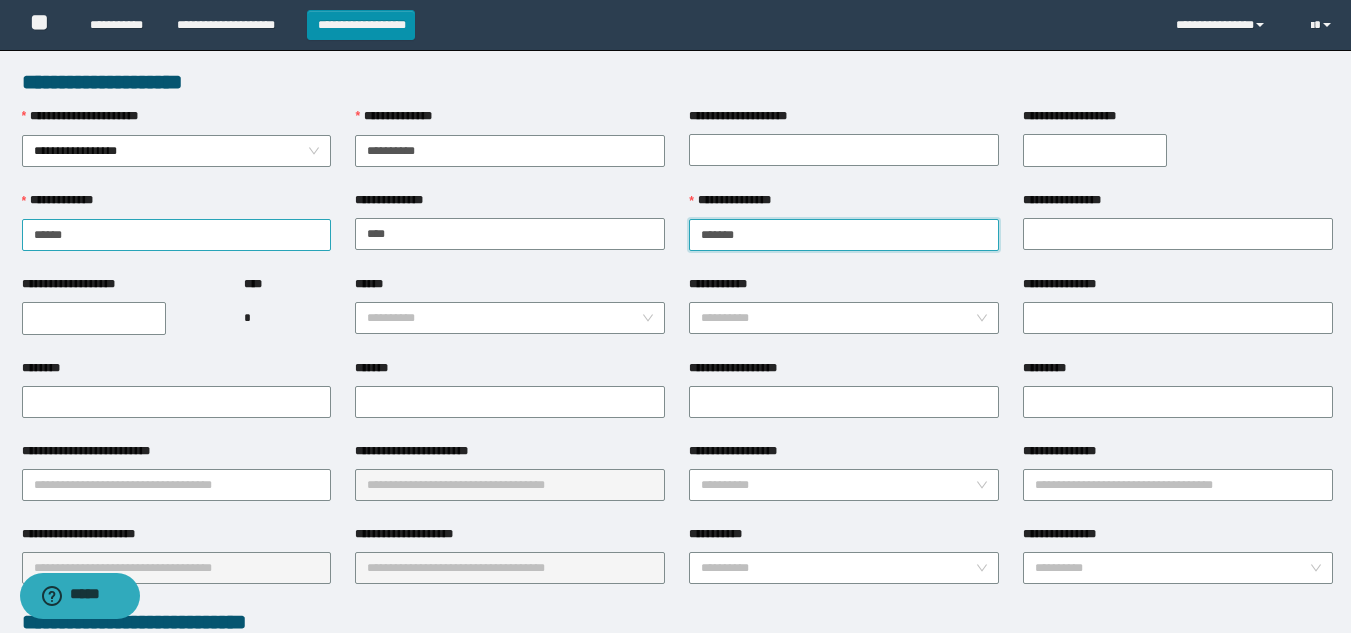 type on "*******" 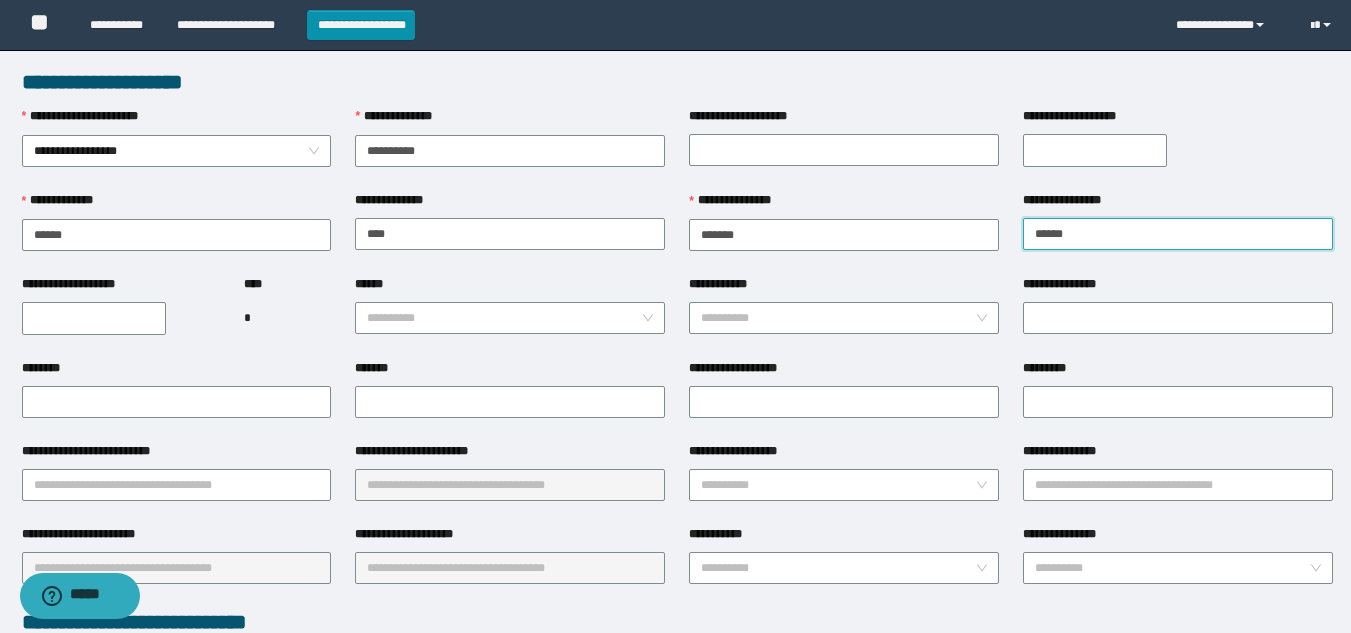 type on "******" 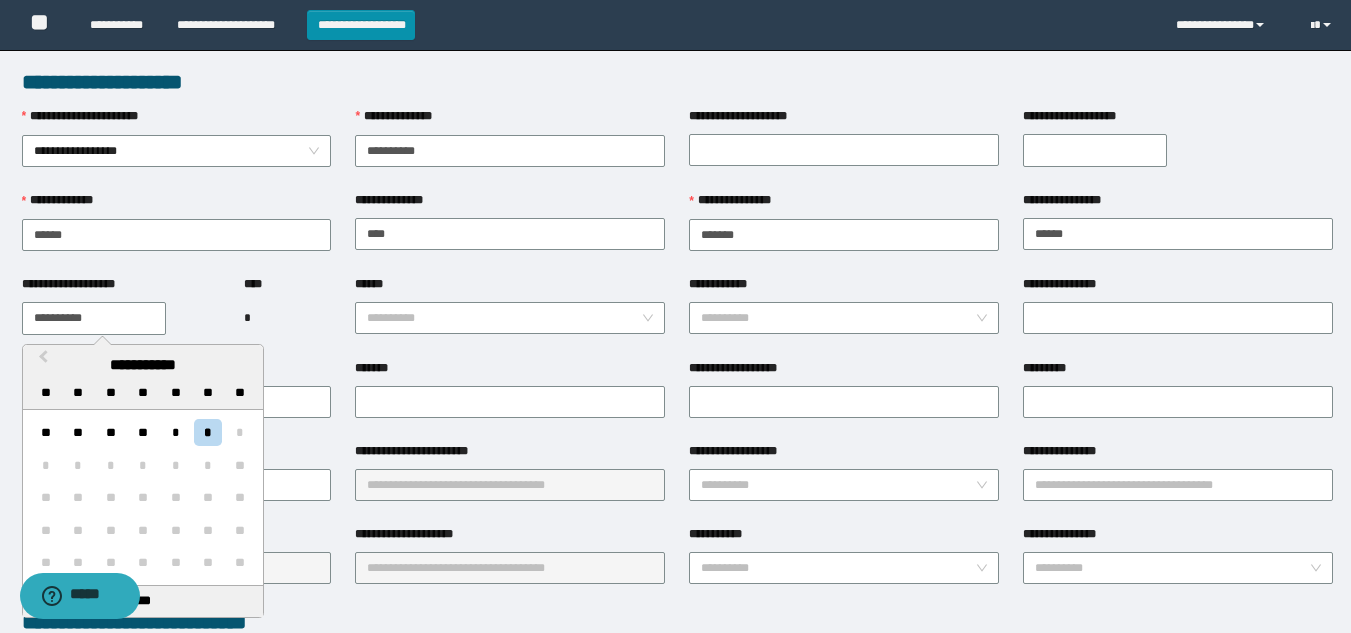 click on "**********" at bounding box center (94, 318) 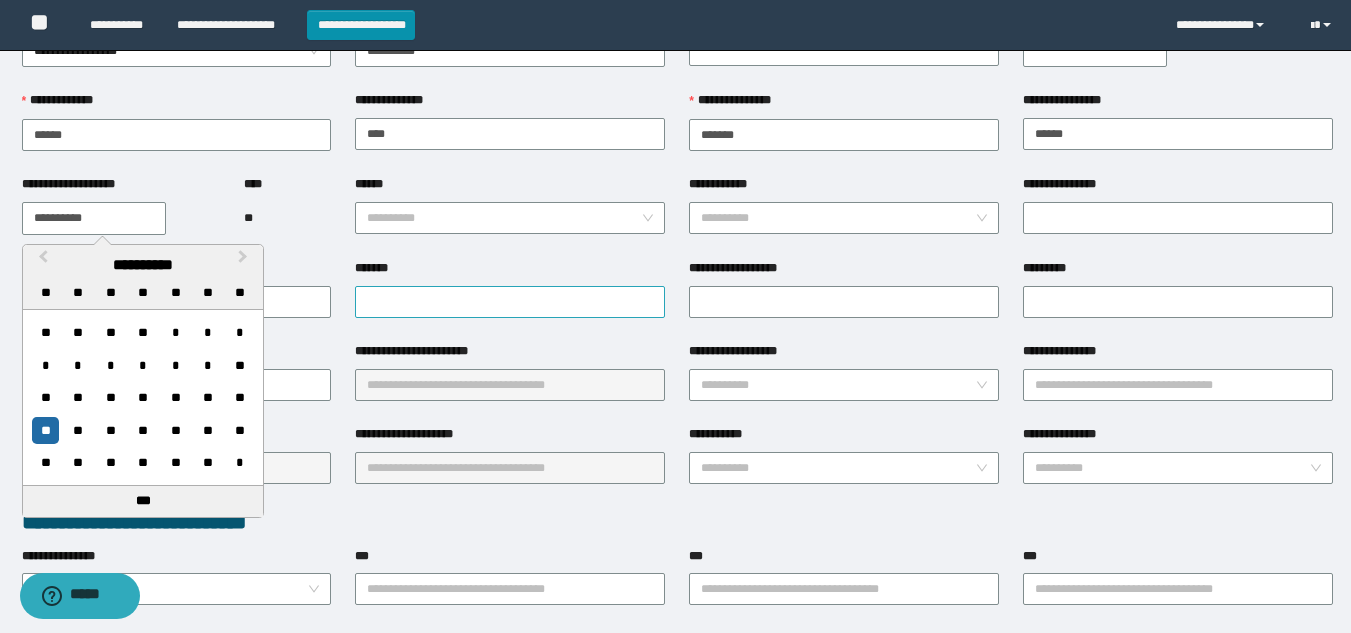 scroll, scrollTop: 300, scrollLeft: 0, axis: vertical 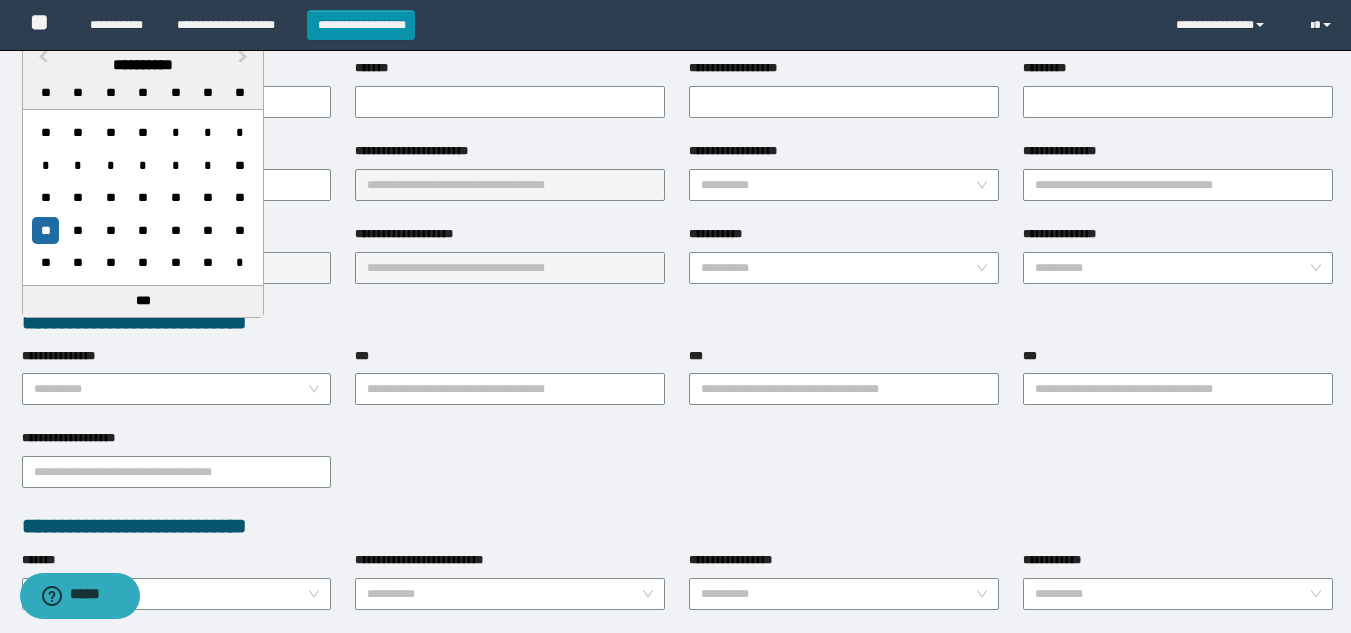 type on "**********" 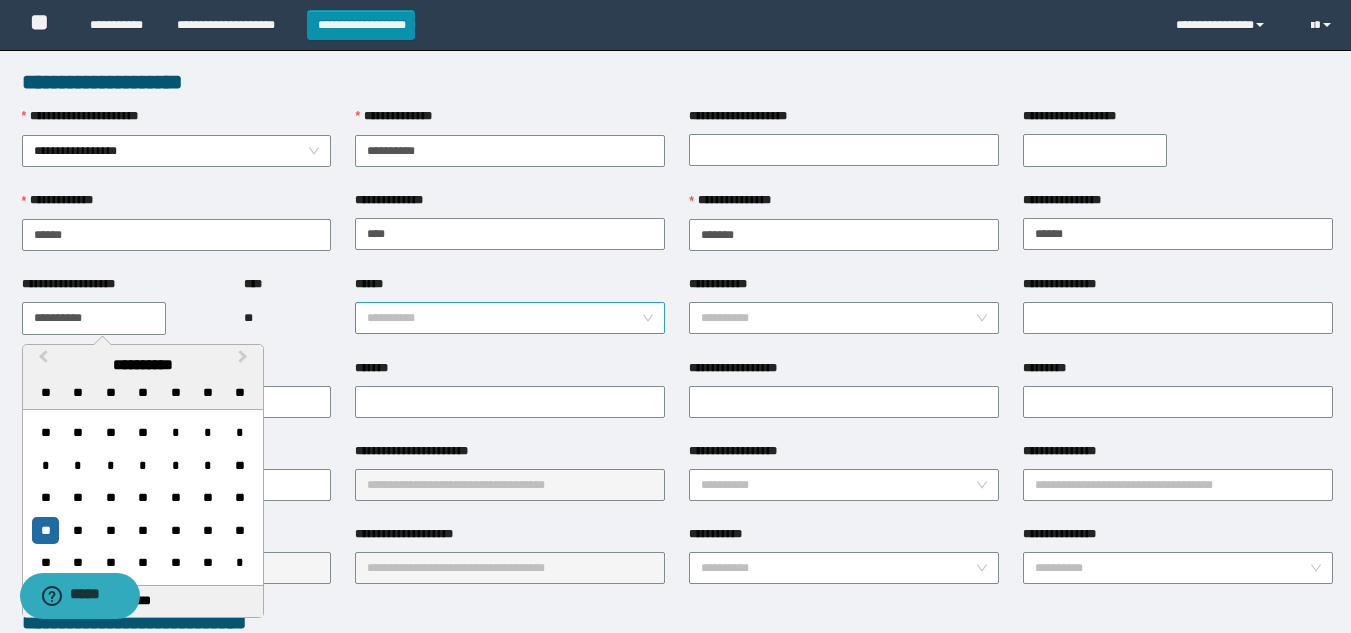 click on "******" at bounding box center (504, 318) 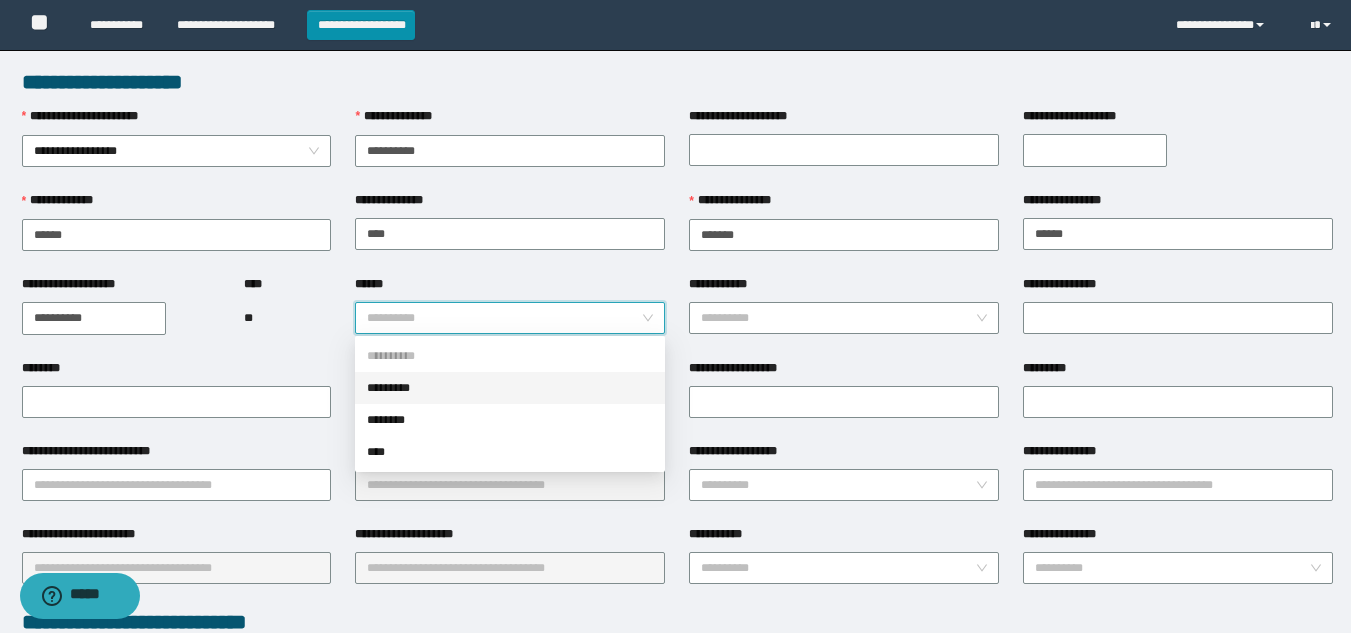 drag, startPoint x: 406, startPoint y: 386, endPoint x: 392, endPoint y: 383, distance: 14.3178215 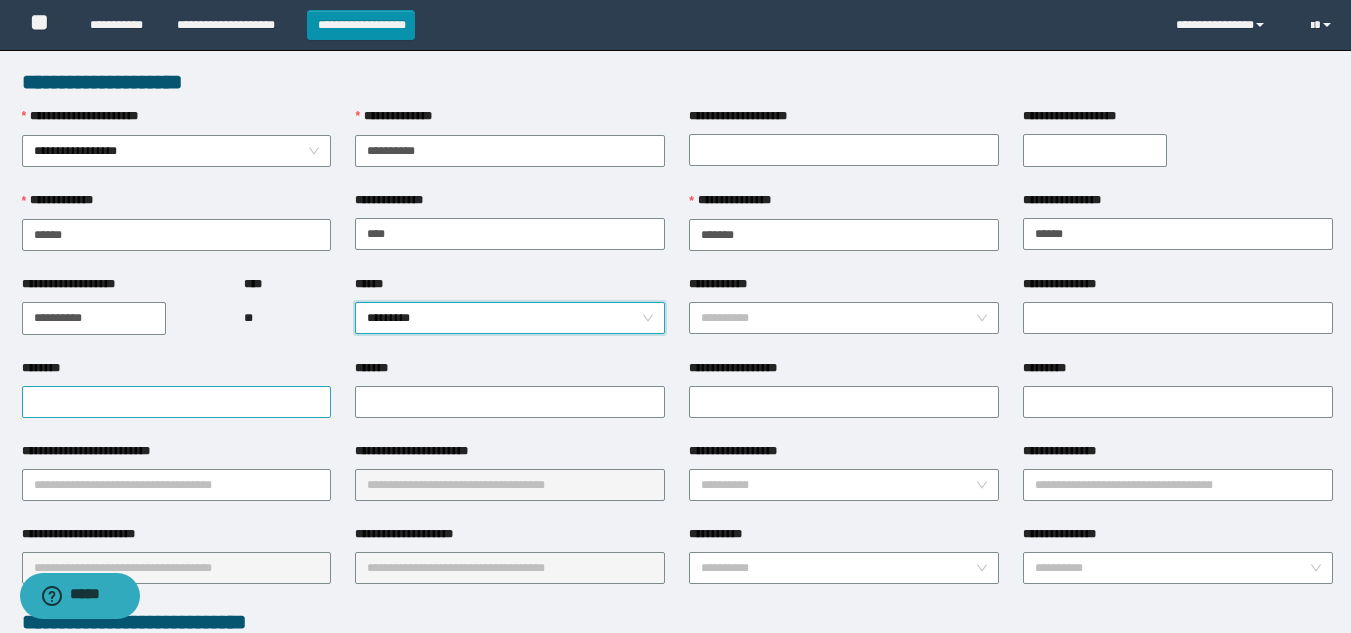 scroll, scrollTop: 200, scrollLeft: 0, axis: vertical 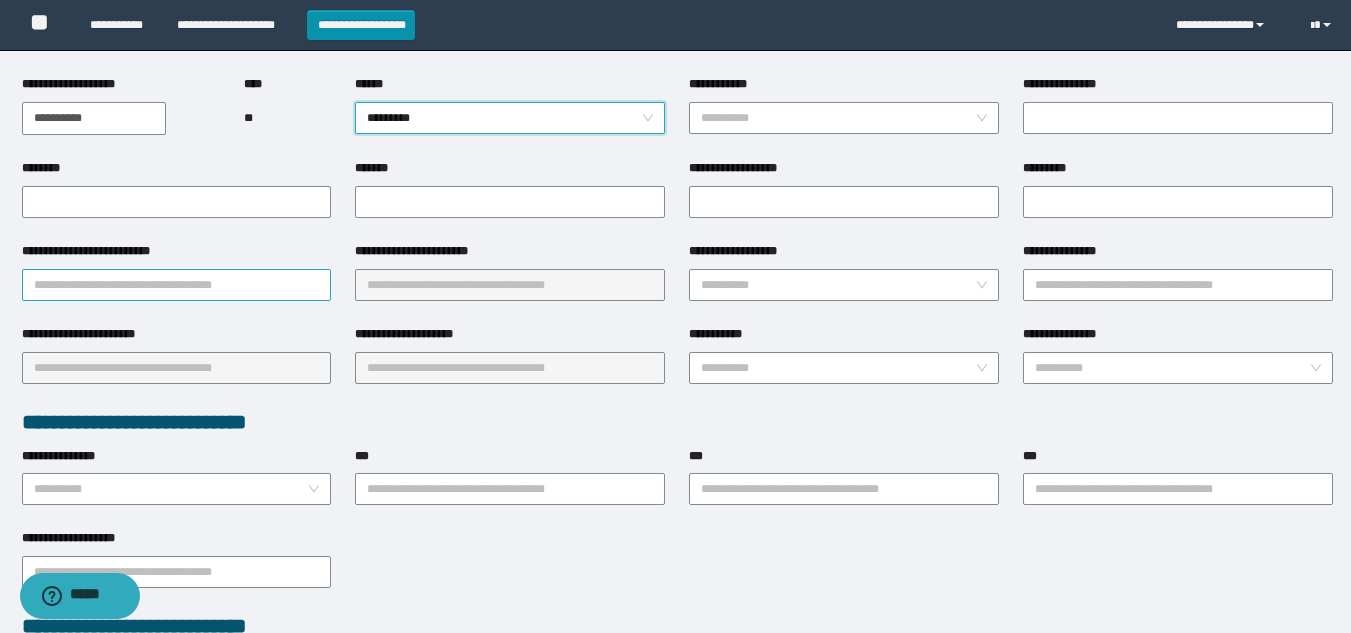 click on "**********" at bounding box center (177, 285) 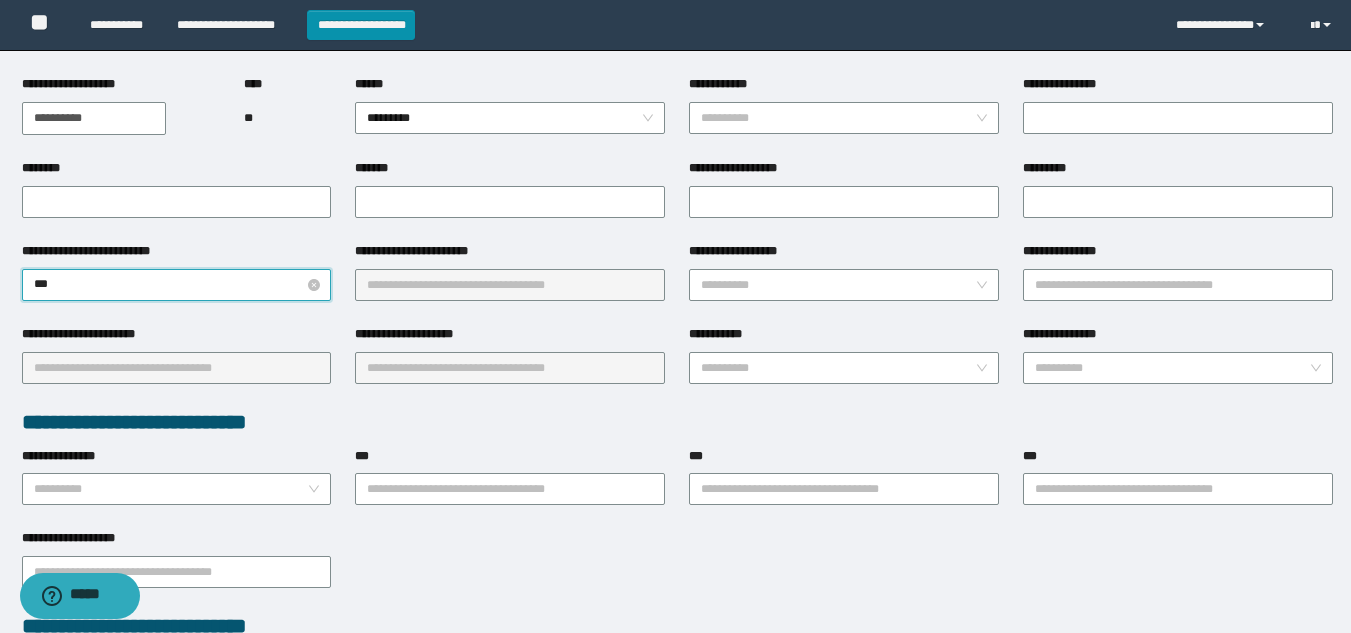 type on "****" 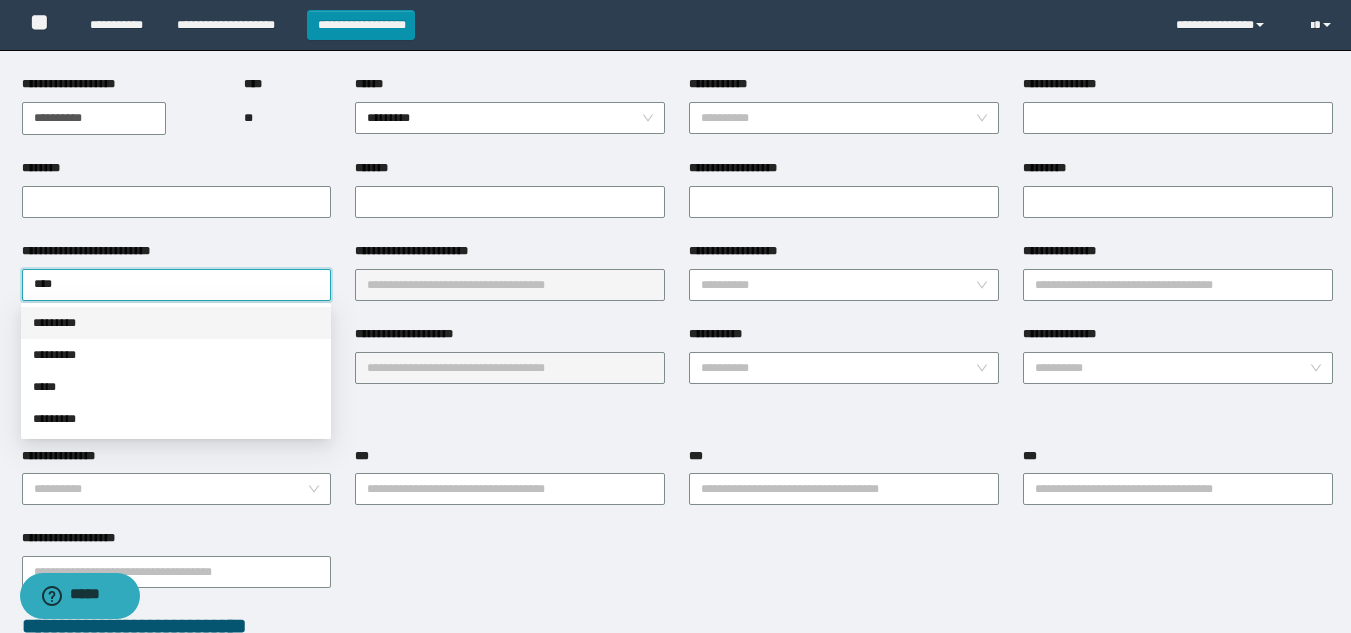 click on "*********" at bounding box center [176, 323] 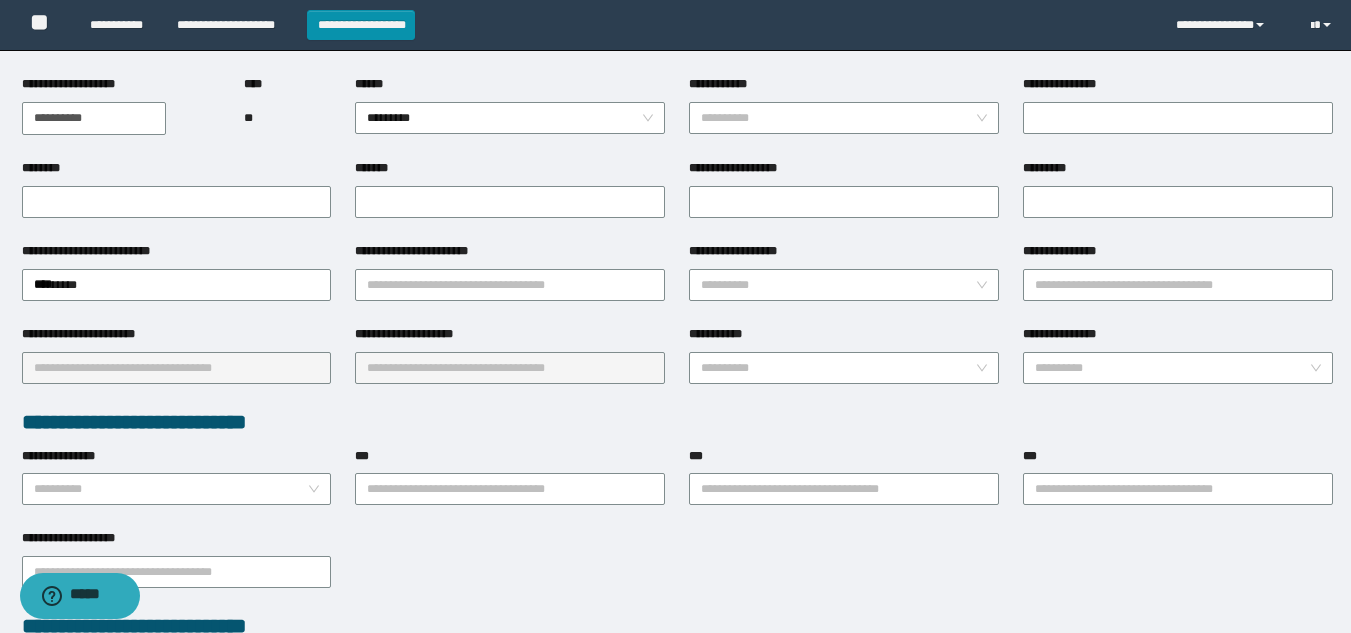 click on "**********" at bounding box center (510, 255) 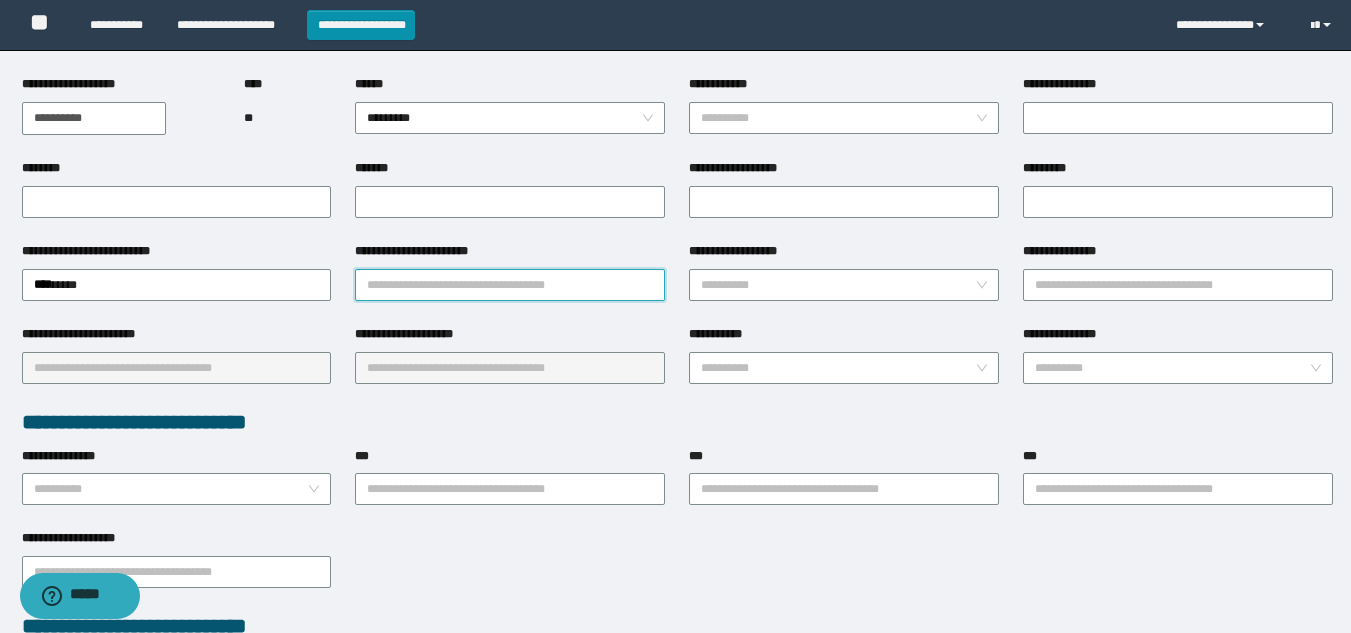 click on "**********" at bounding box center (510, 285) 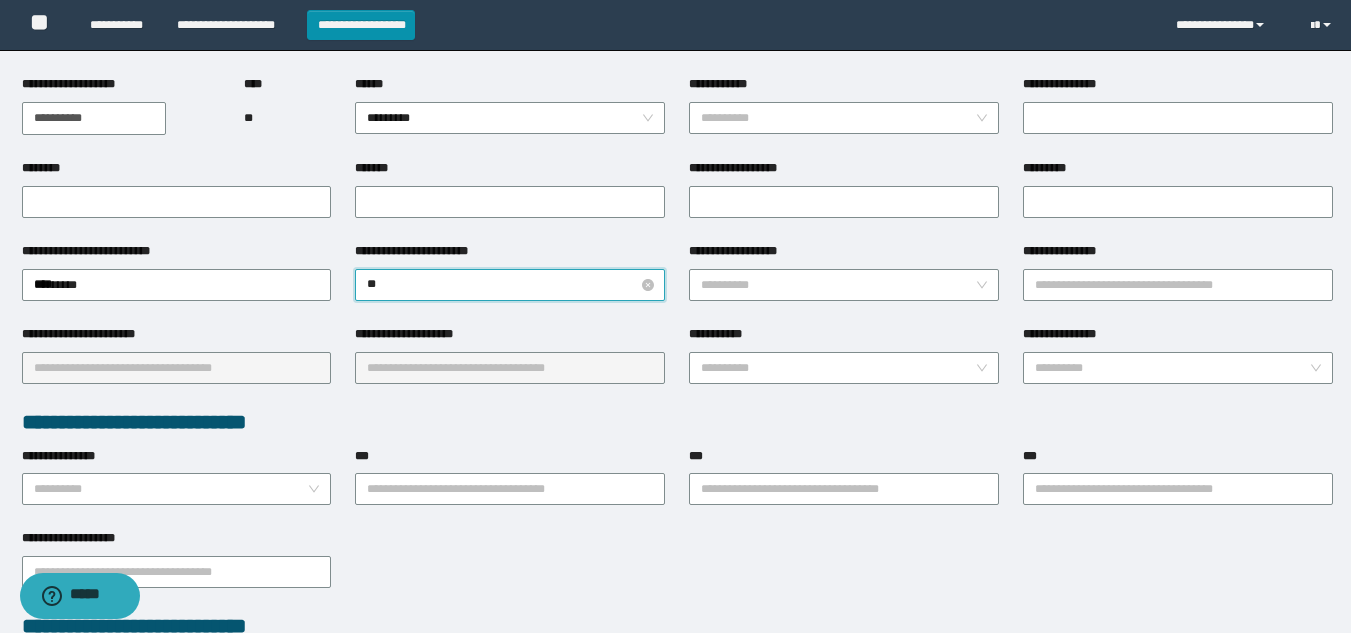 type on "***" 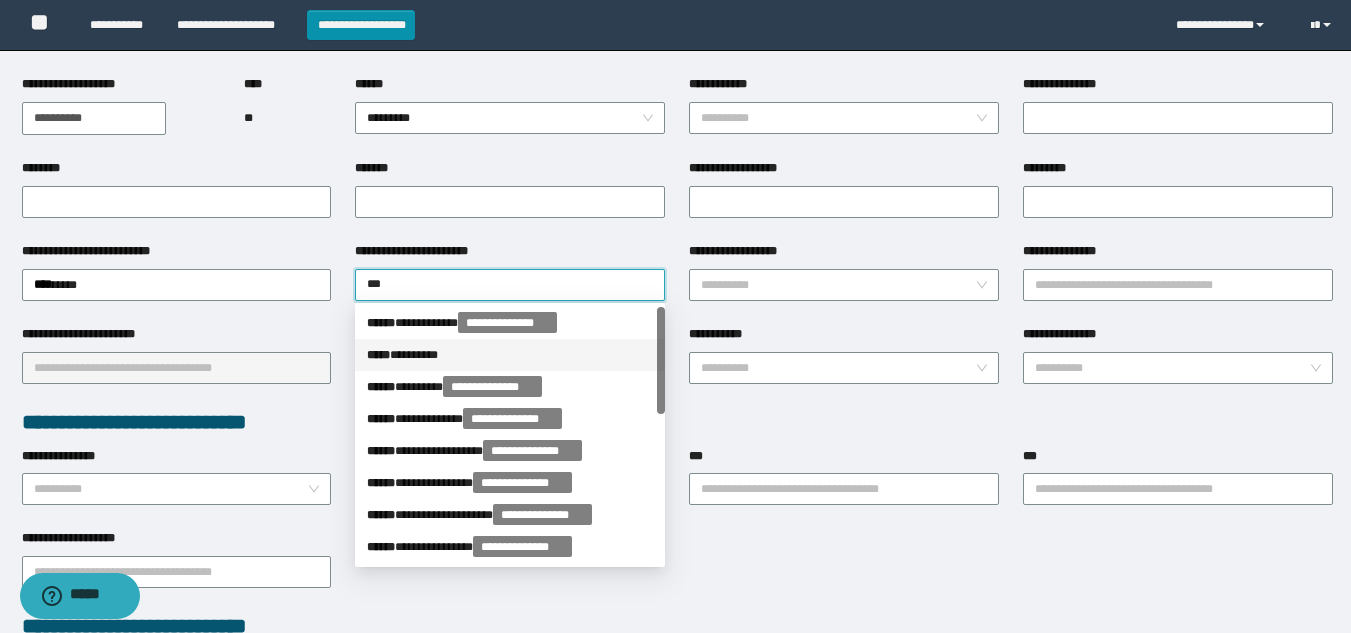 click on "***** * *******" at bounding box center [510, 355] 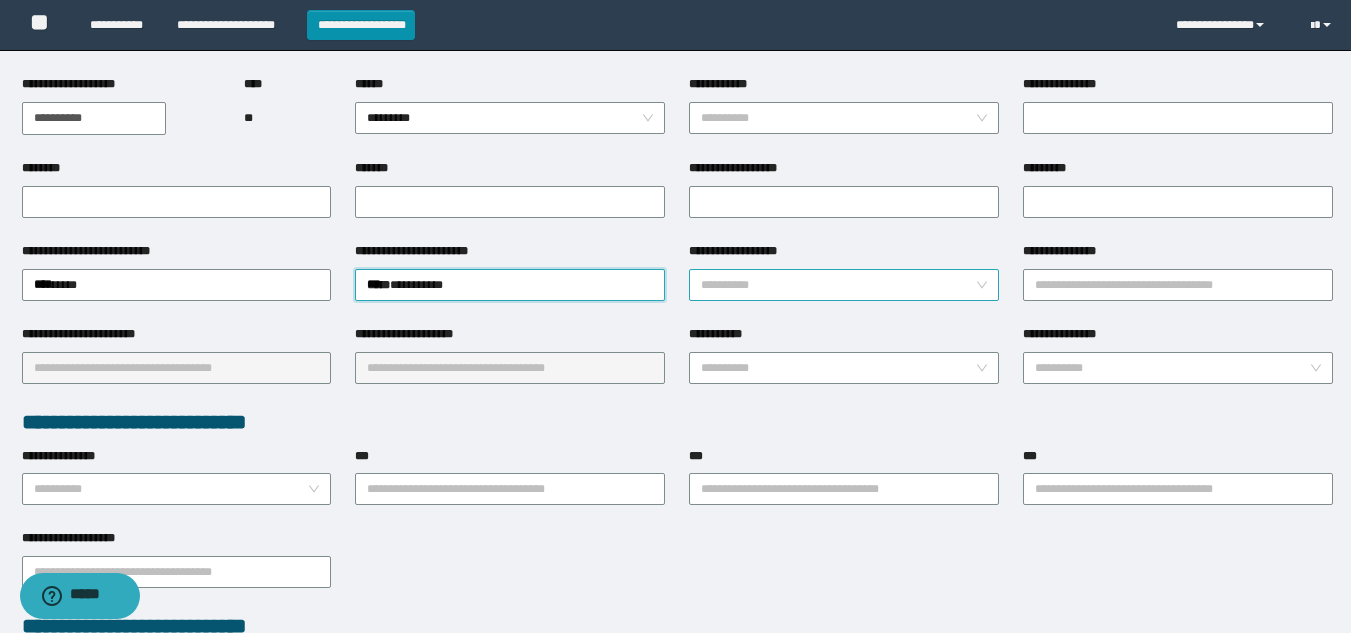 click on "**********" at bounding box center (838, 285) 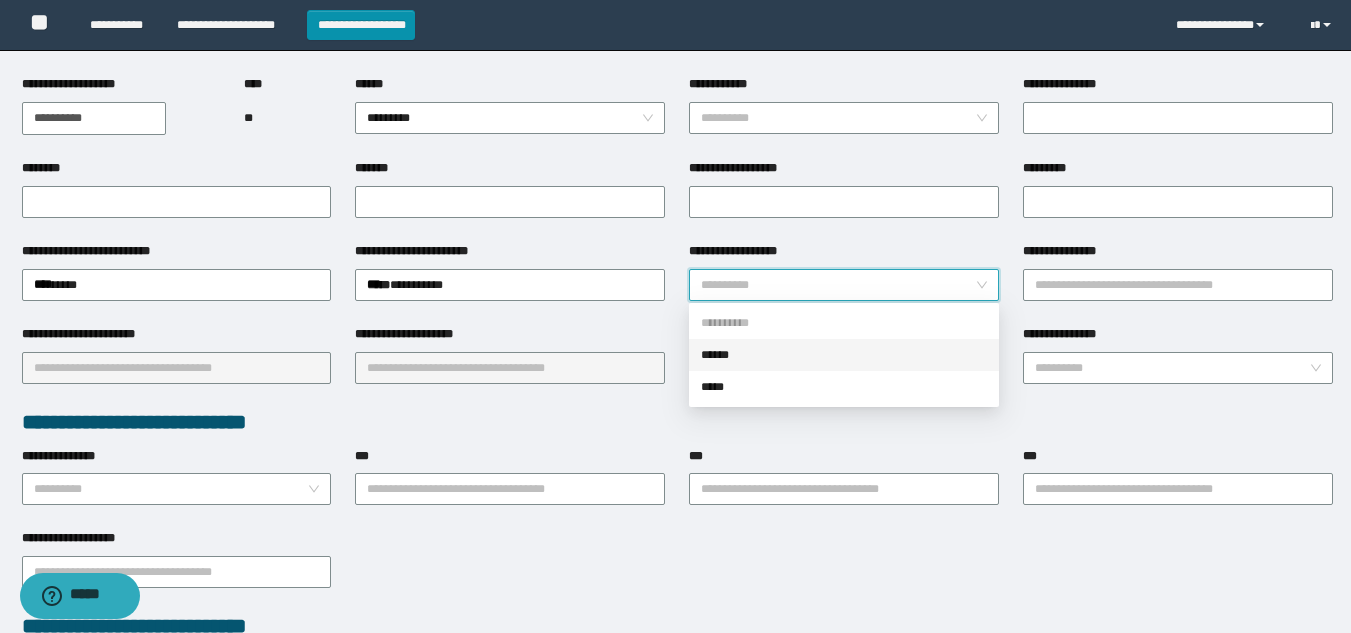 click on "******" at bounding box center [844, 355] 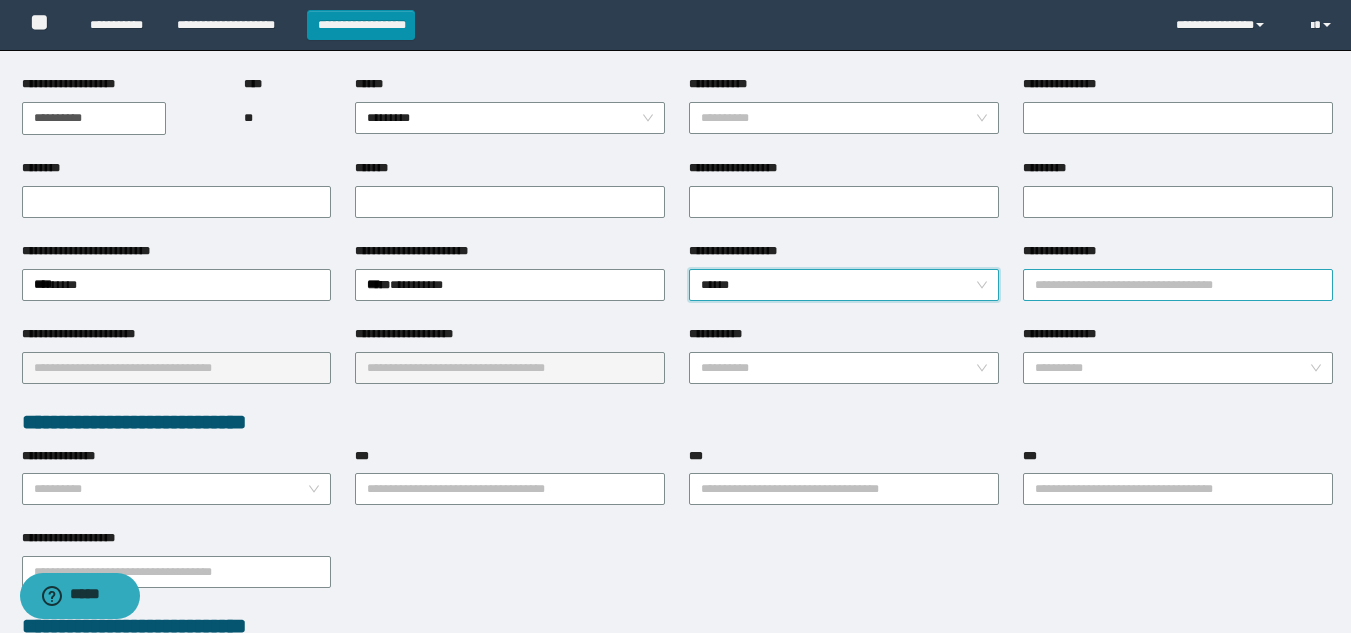 click on "**********" at bounding box center [1178, 285] 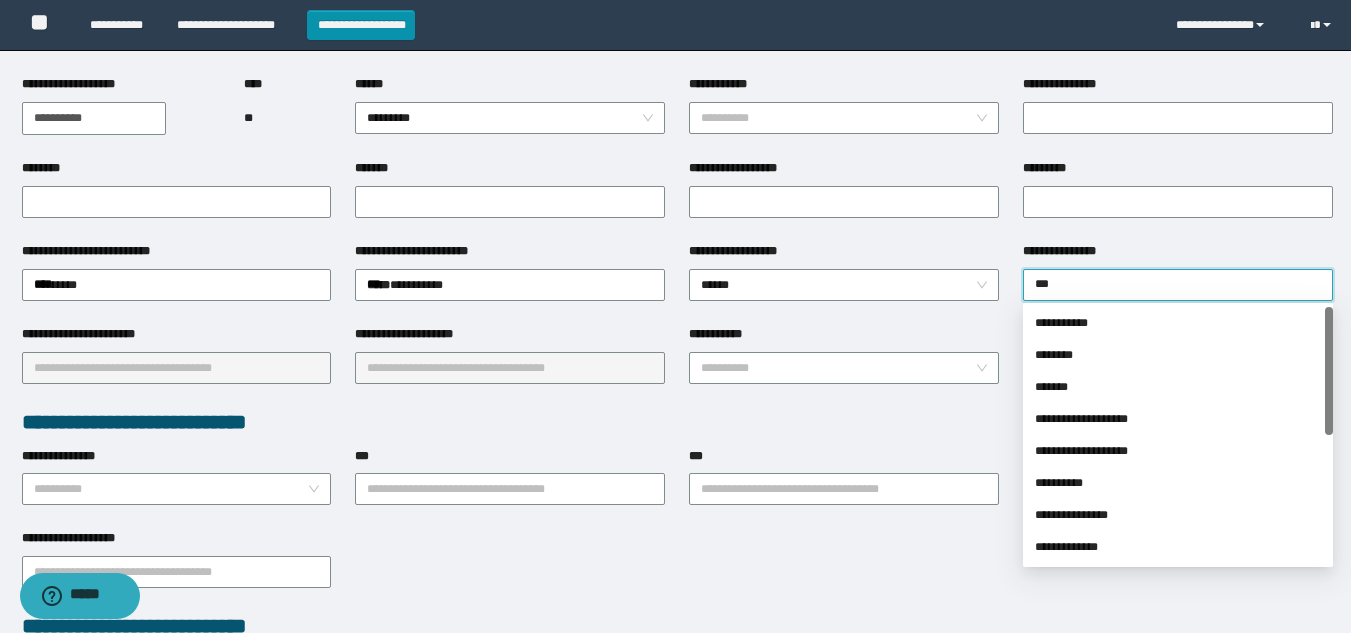 type on "****" 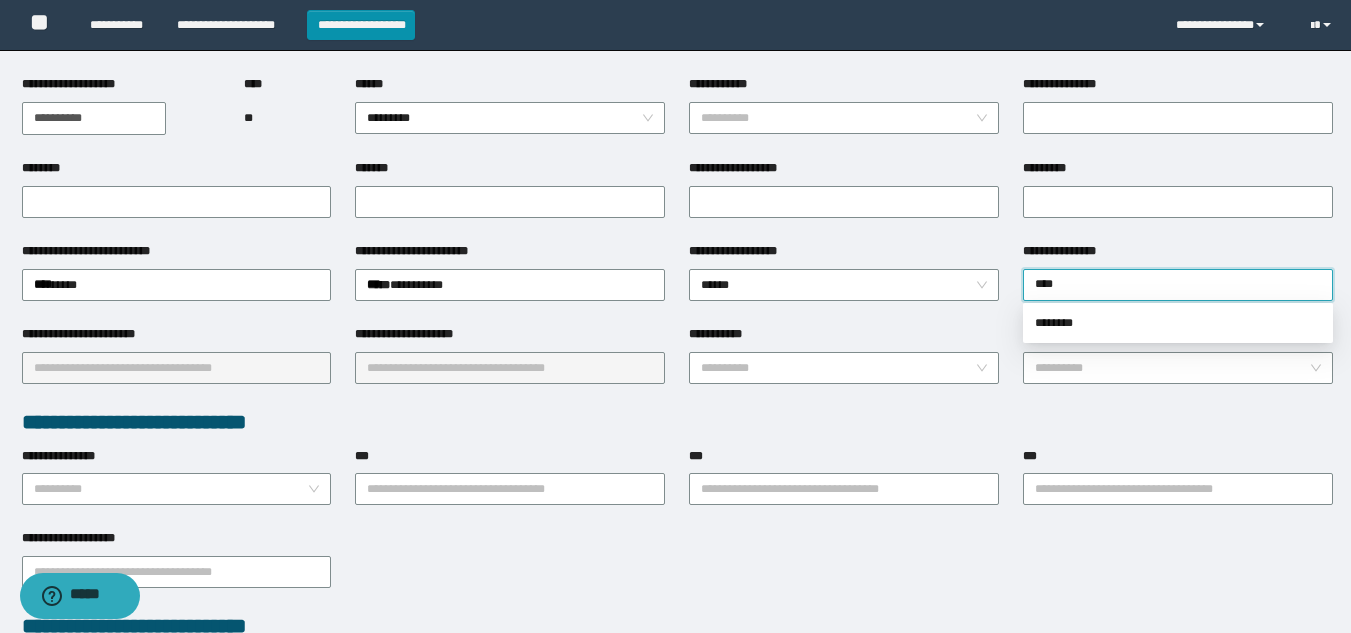 click on "********" at bounding box center [1178, 323] 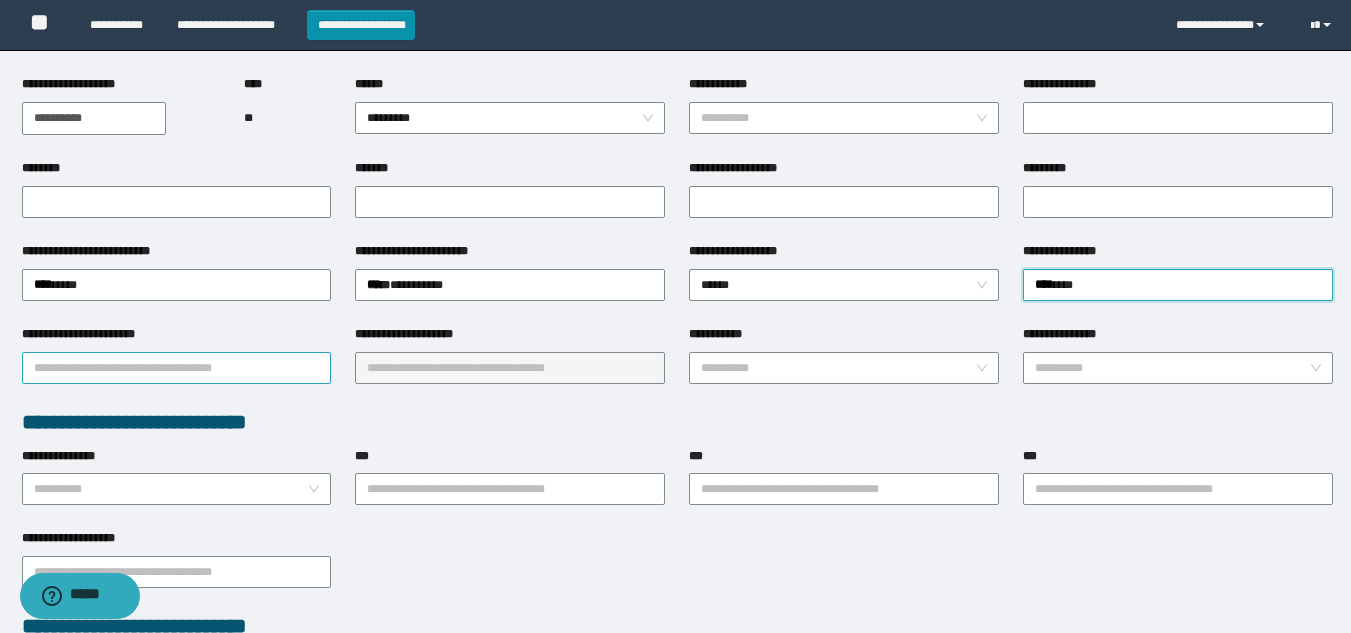 click on "**********" at bounding box center [177, 368] 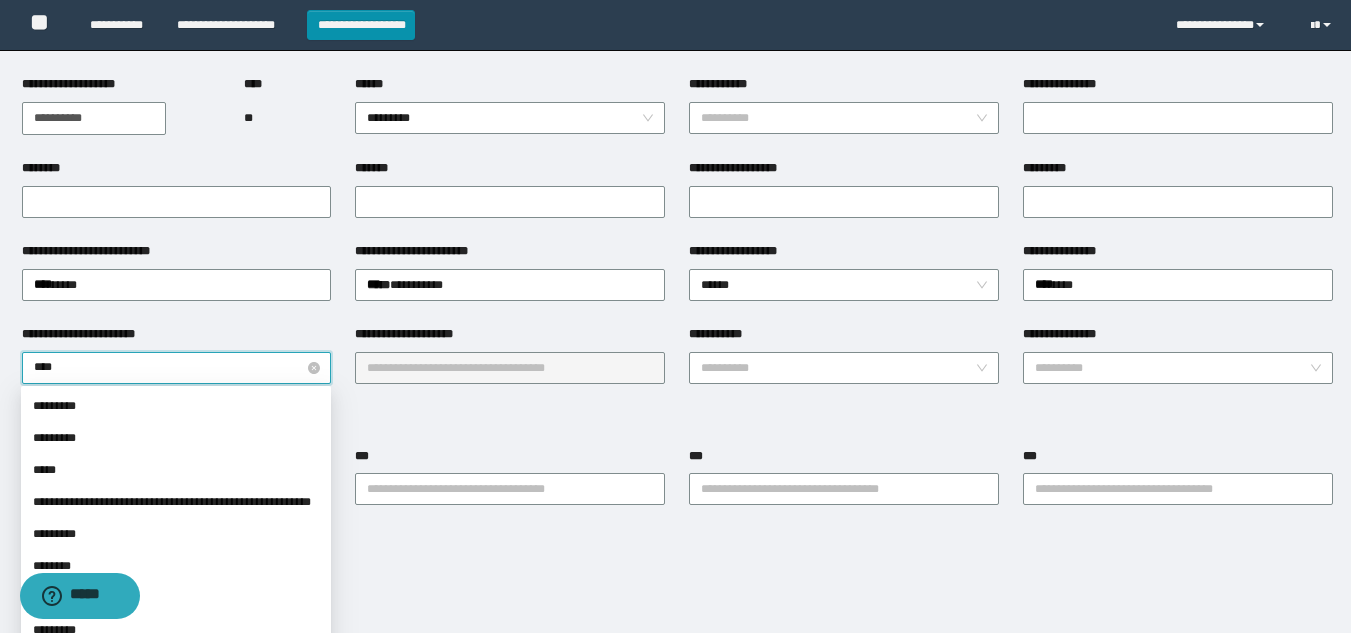 type on "*****" 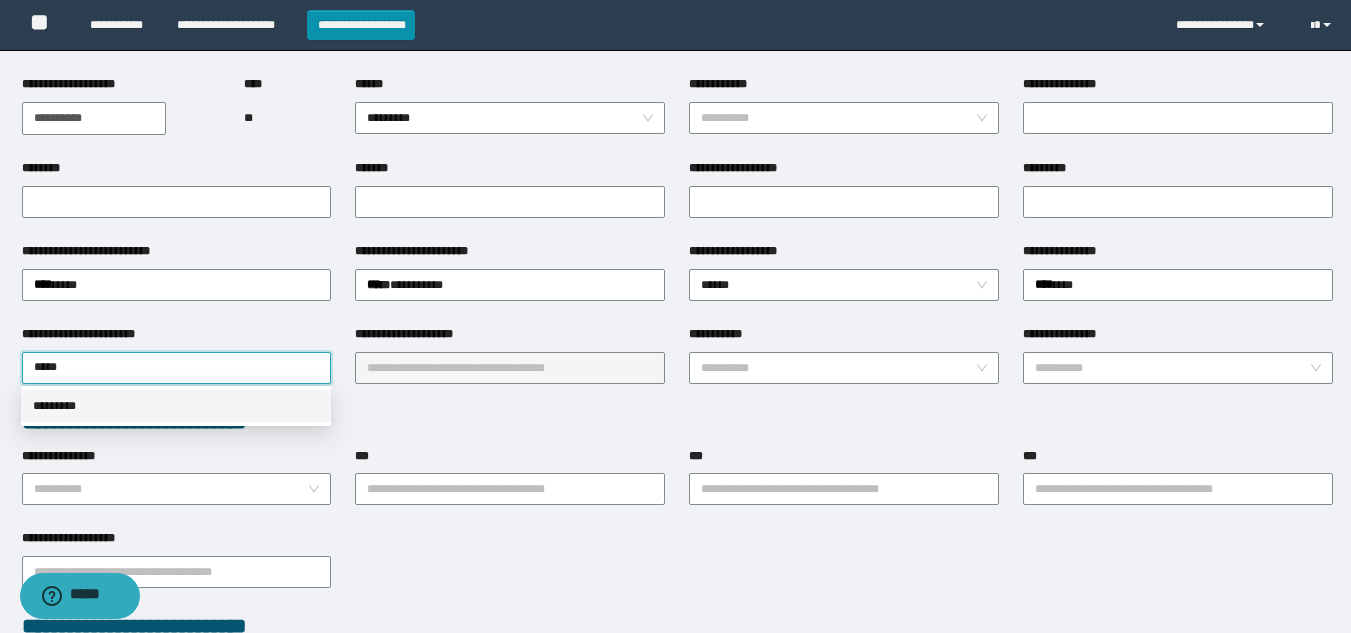 click on "*********" at bounding box center (176, 406) 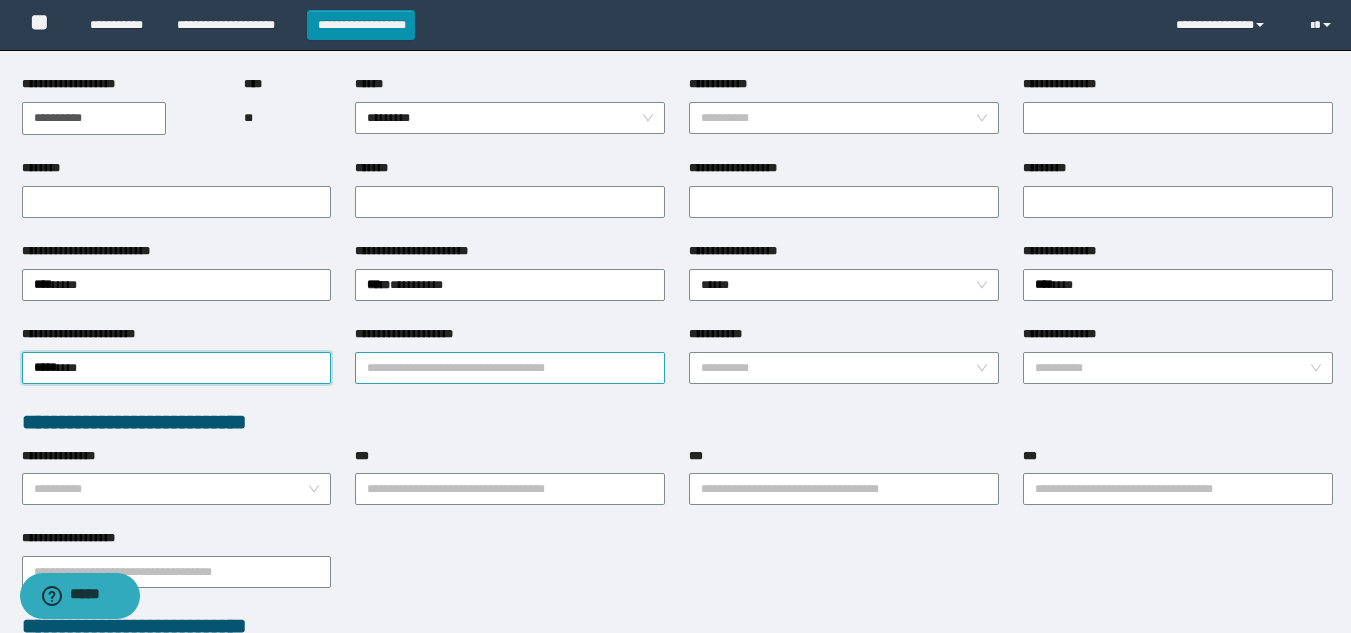 click on "**********" at bounding box center (510, 368) 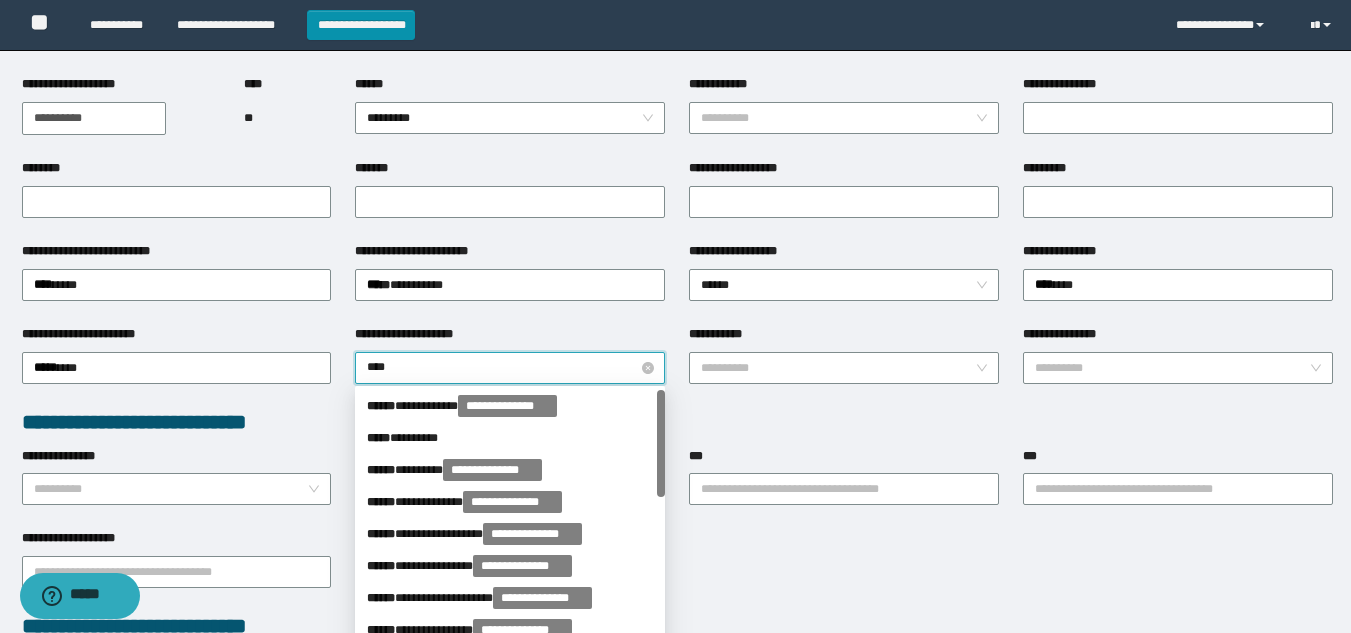 type on "*****" 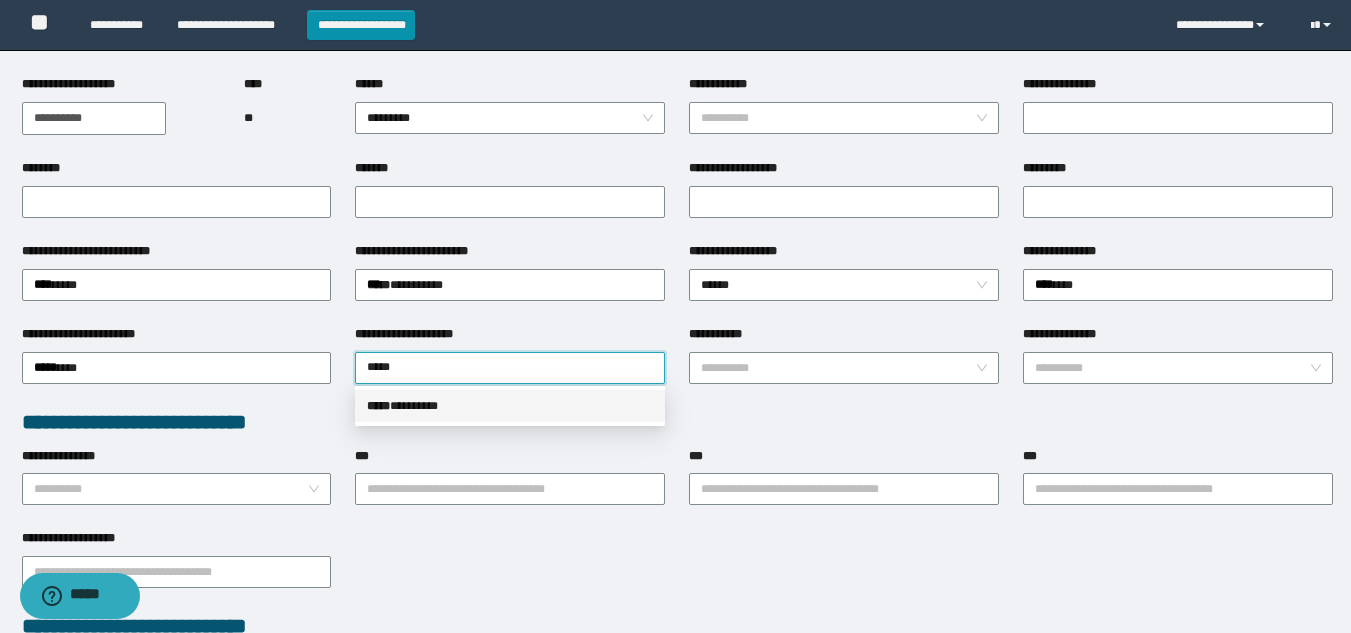 click on "***** * *******" at bounding box center (510, 406) 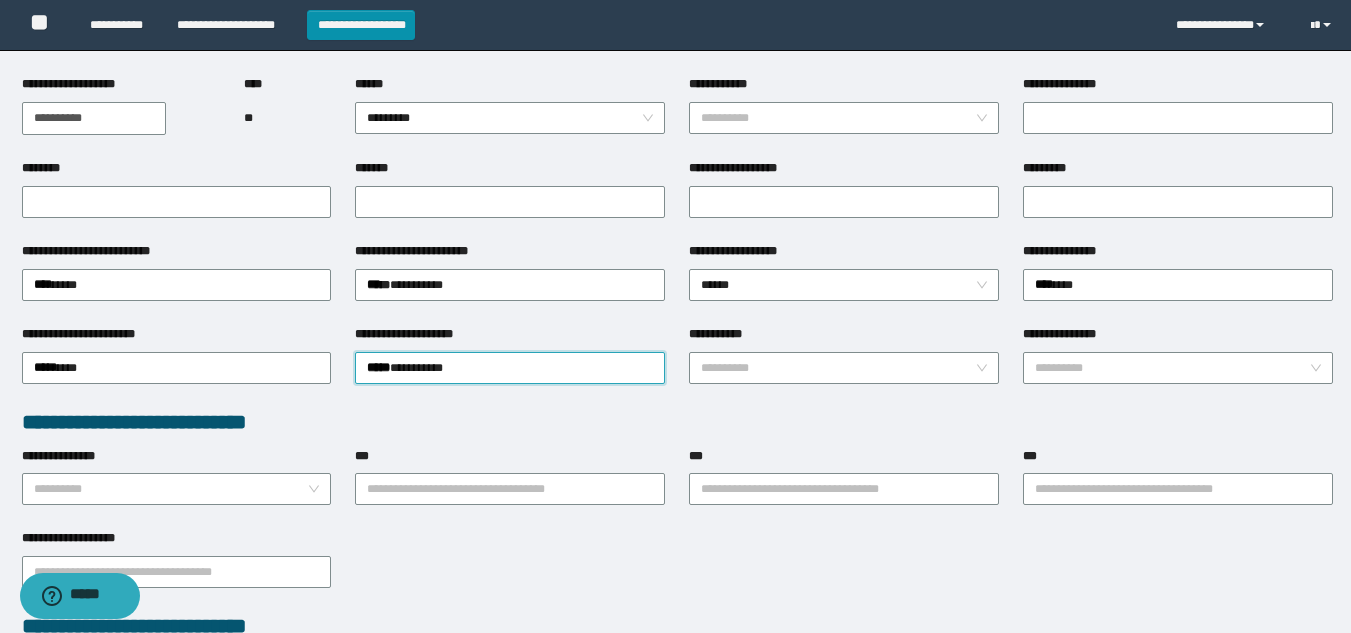 scroll, scrollTop: 400, scrollLeft: 0, axis: vertical 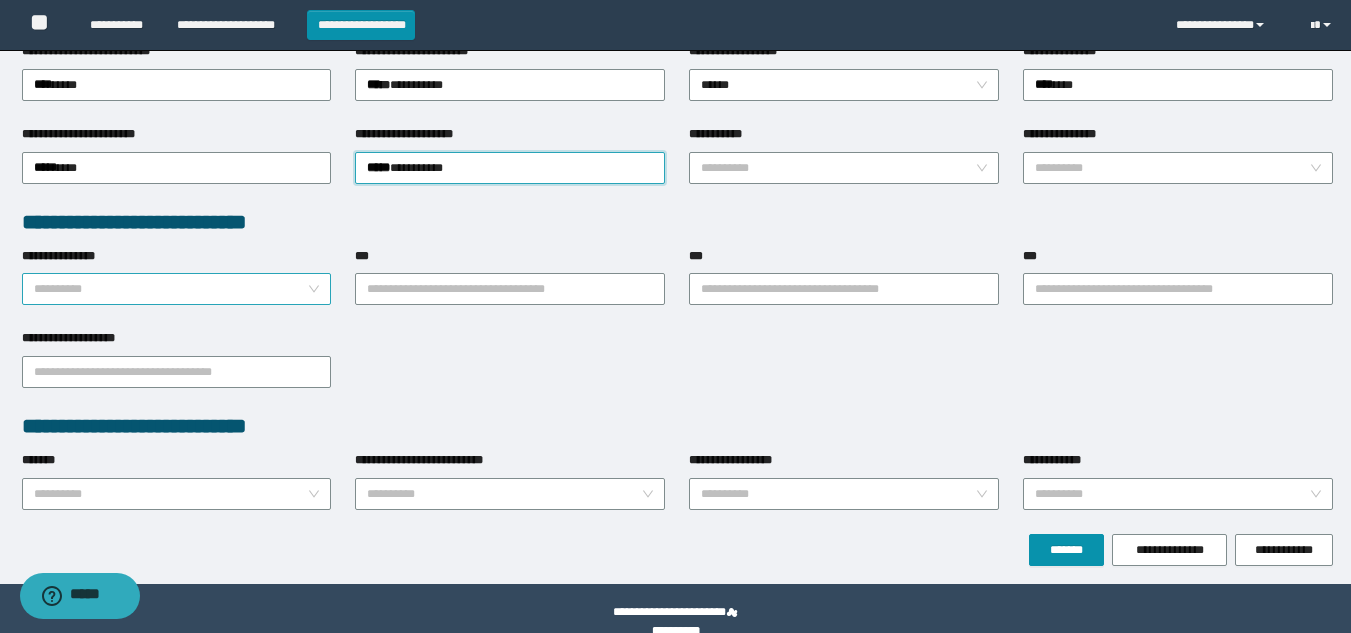 click on "**********" at bounding box center [171, 289] 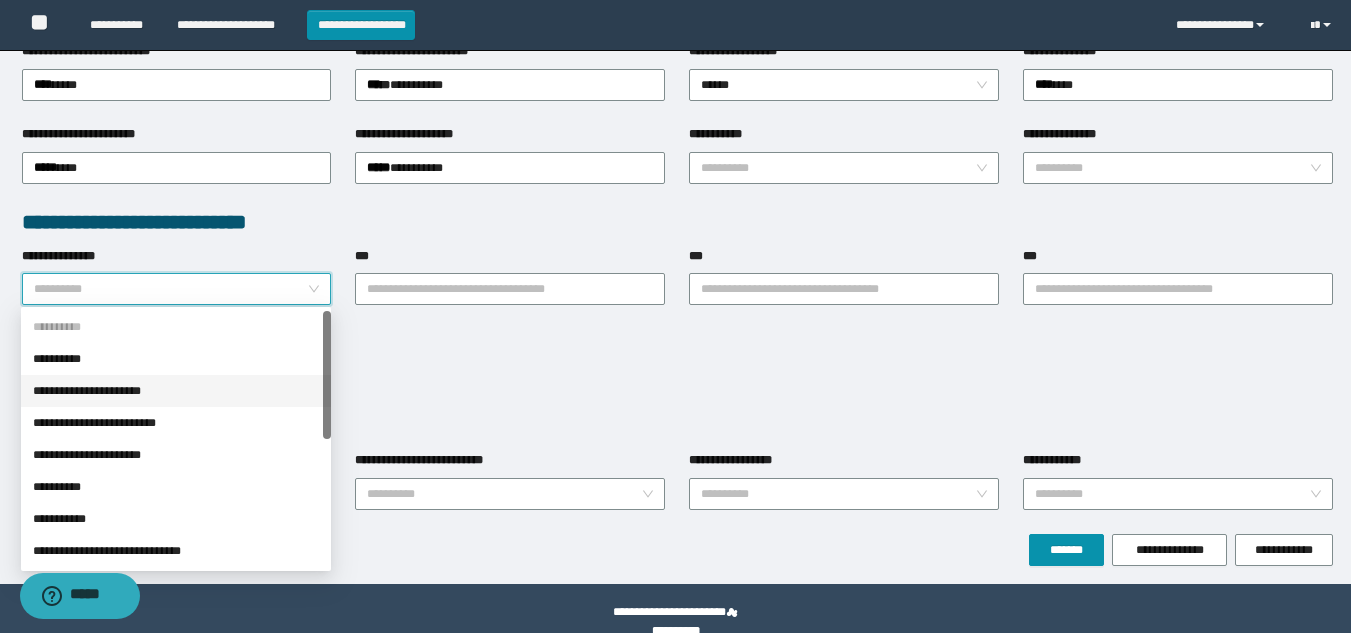click on "**********" at bounding box center [176, 391] 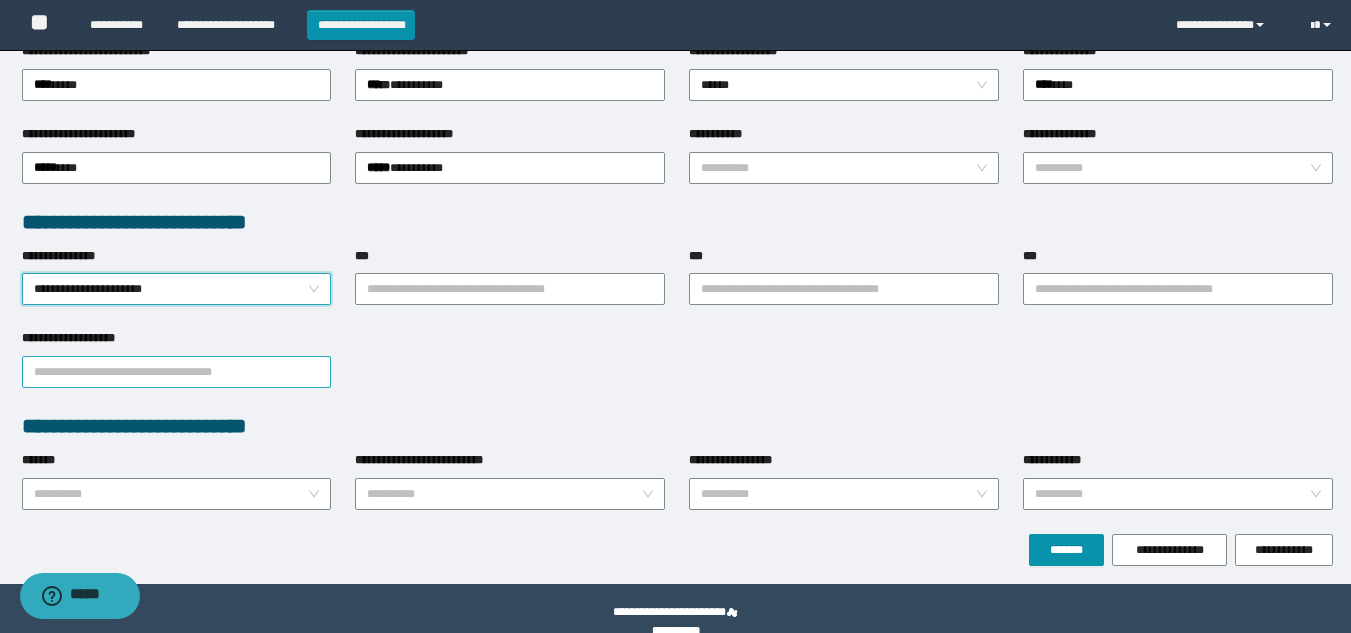 click on "**********" at bounding box center [177, 372] 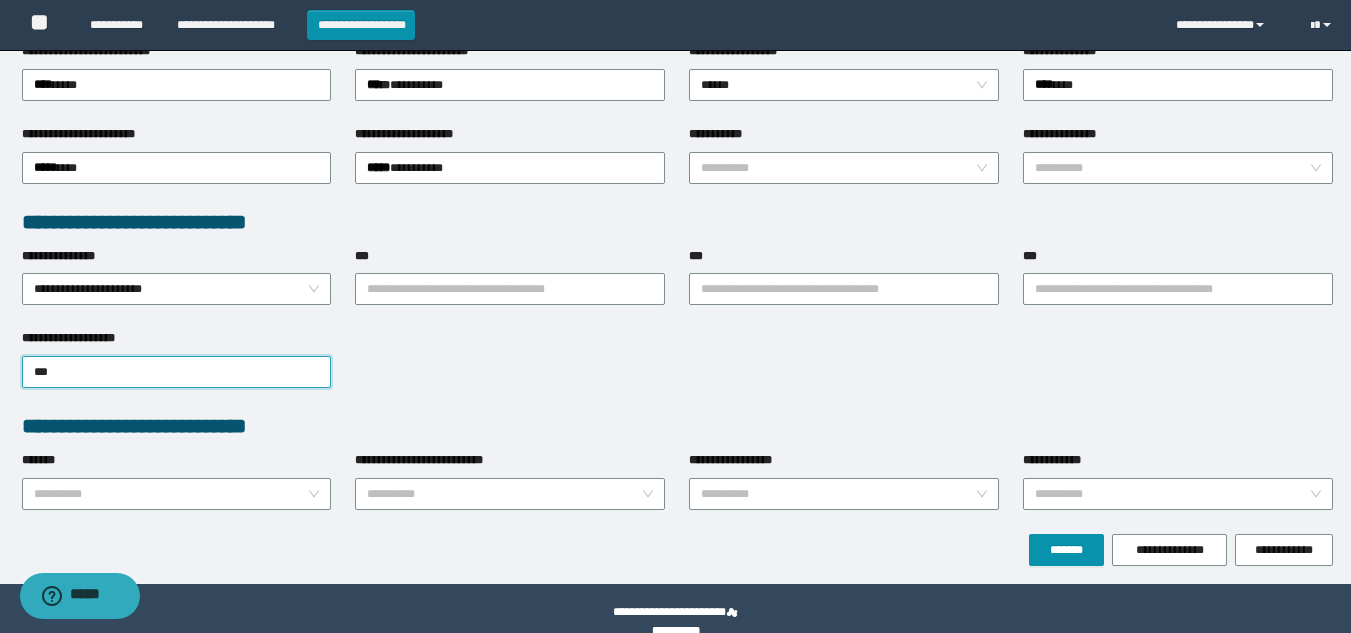 type on "****" 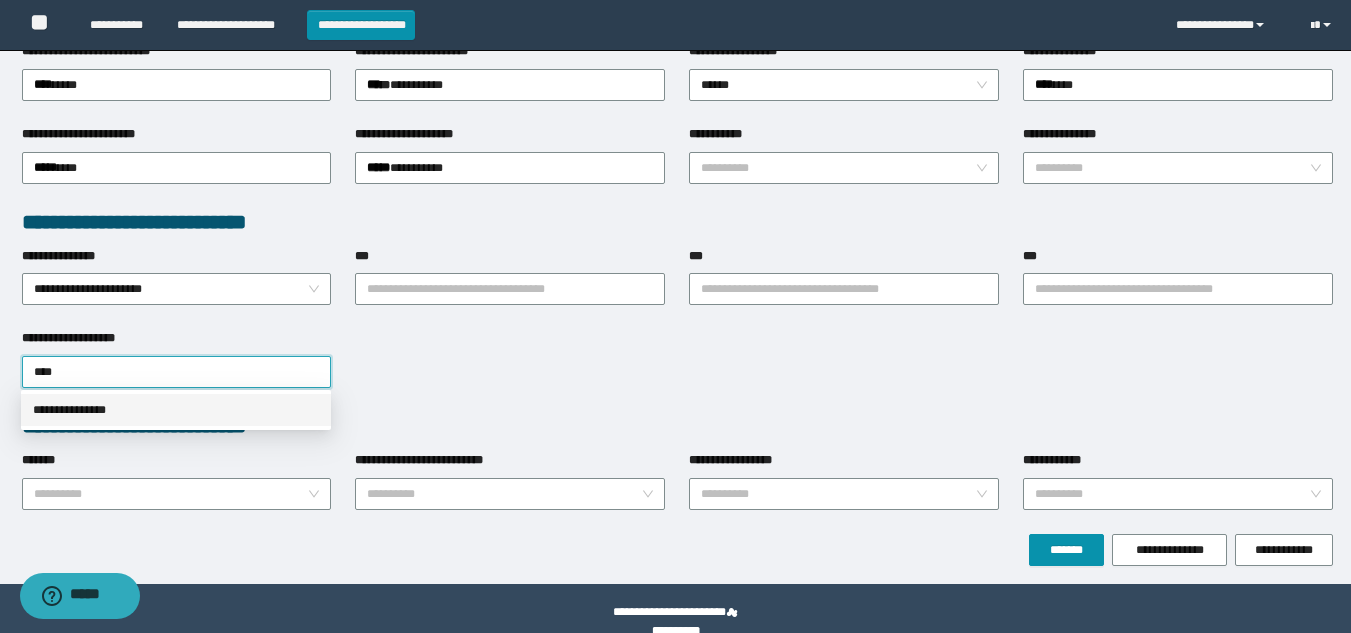 click on "**********" at bounding box center (176, 410) 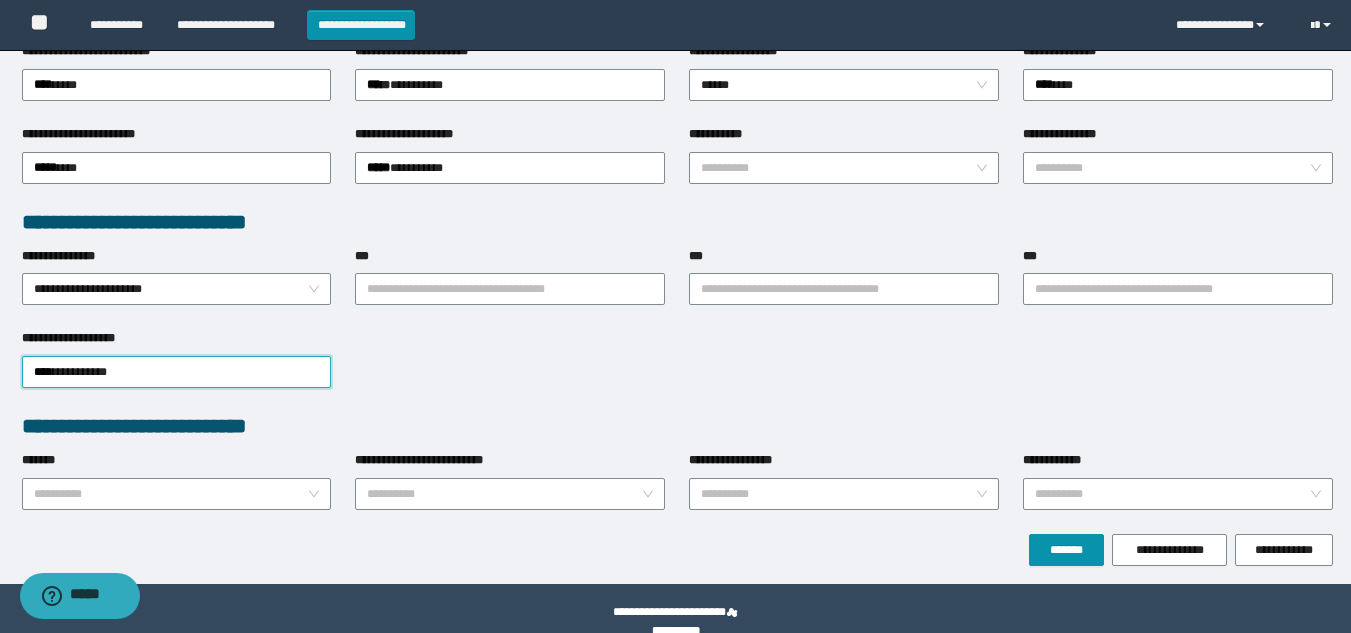 click on "**********" at bounding box center (677, 370) 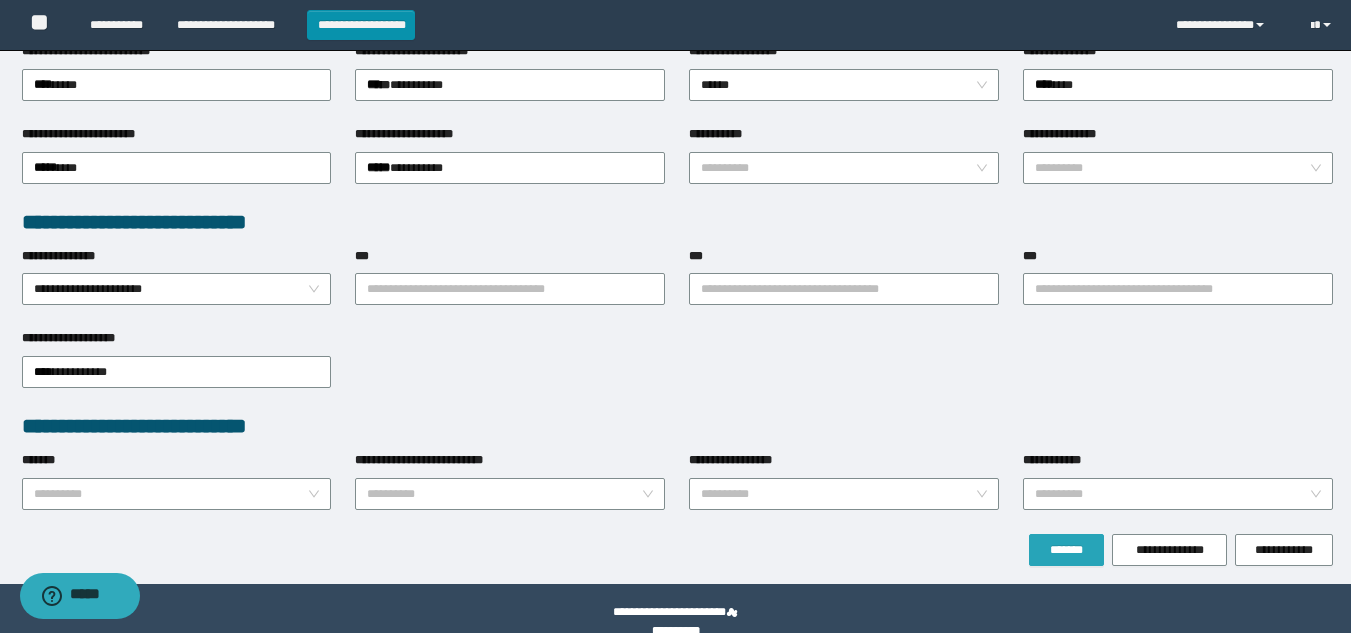 click on "*******" at bounding box center [1066, 550] 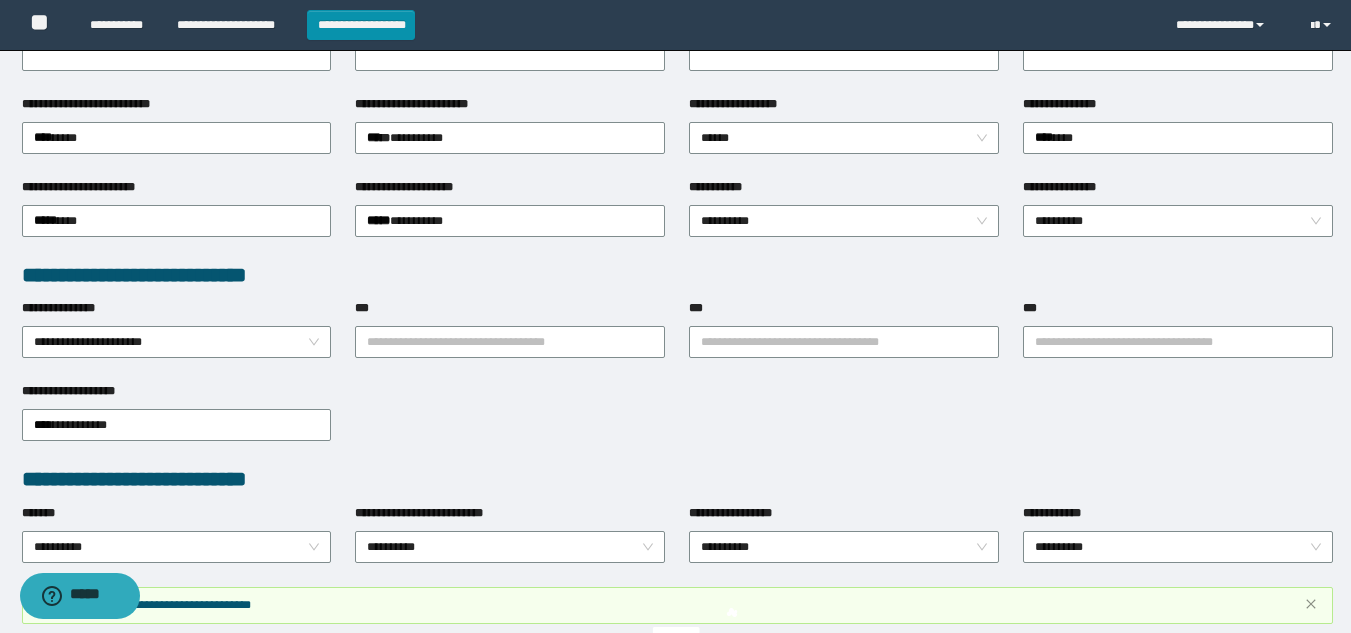 scroll, scrollTop: 453, scrollLeft: 0, axis: vertical 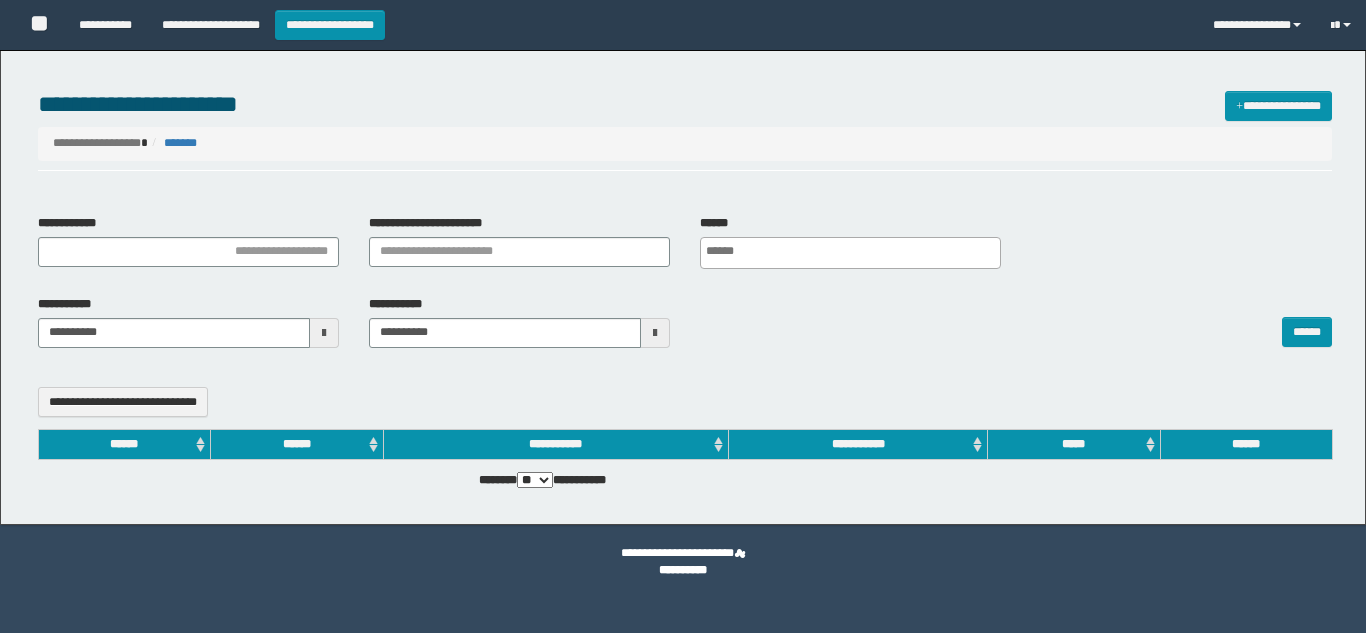 select 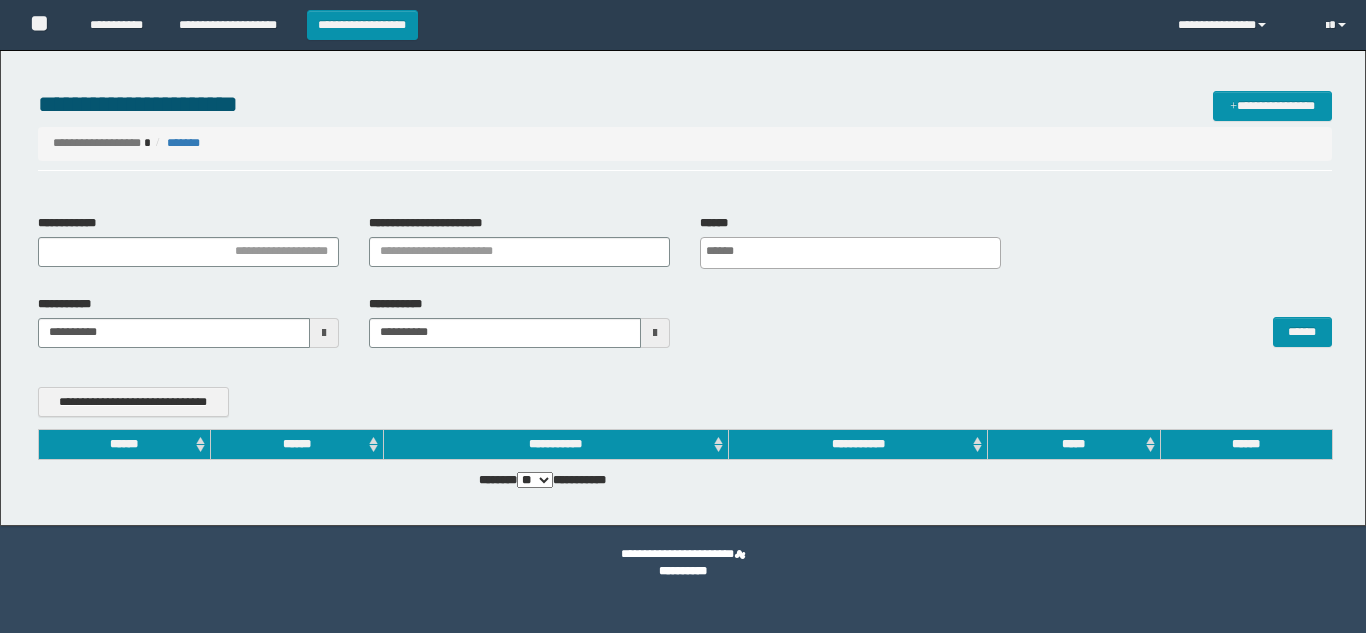 scroll, scrollTop: 0, scrollLeft: 0, axis: both 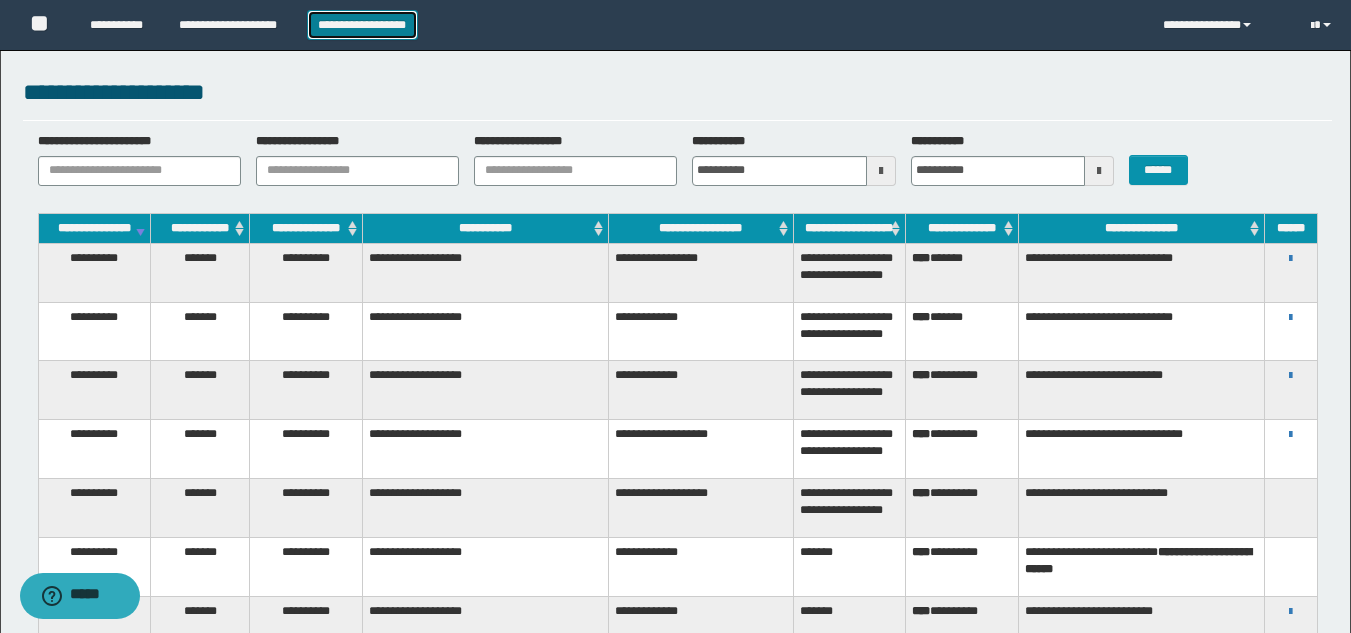 click on "**********" at bounding box center [362, 25] 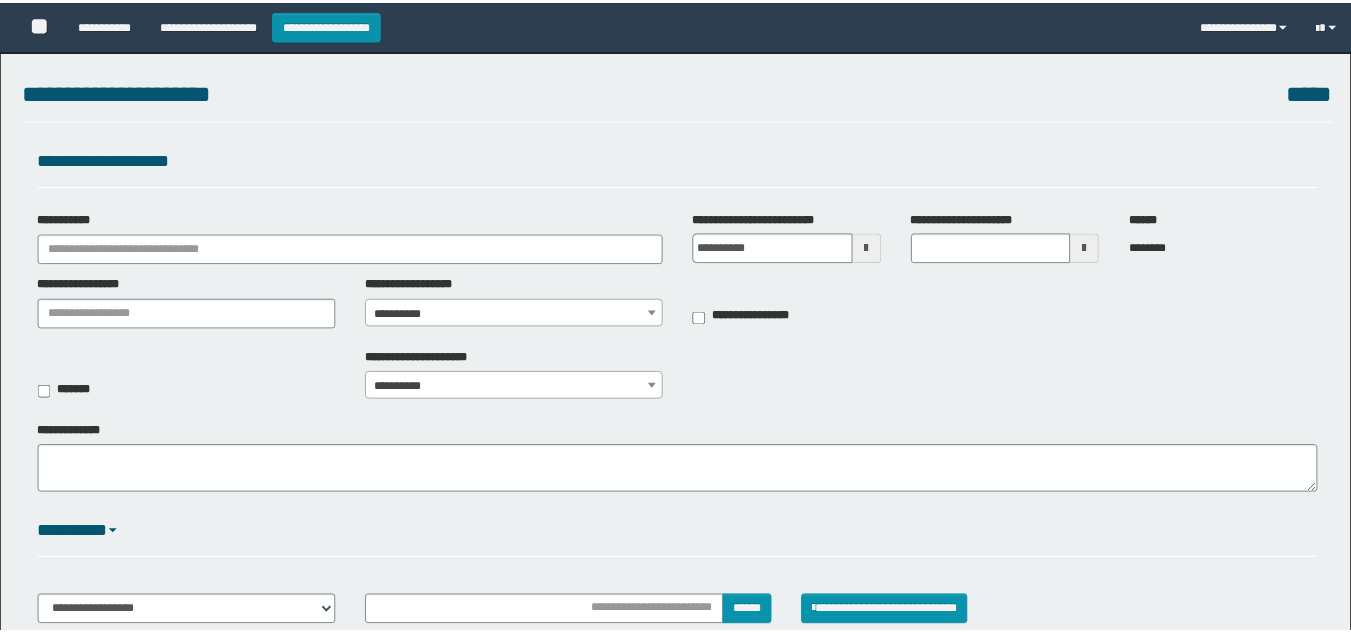 scroll, scrollTop: 0, scrollLeft: 0, axis: both 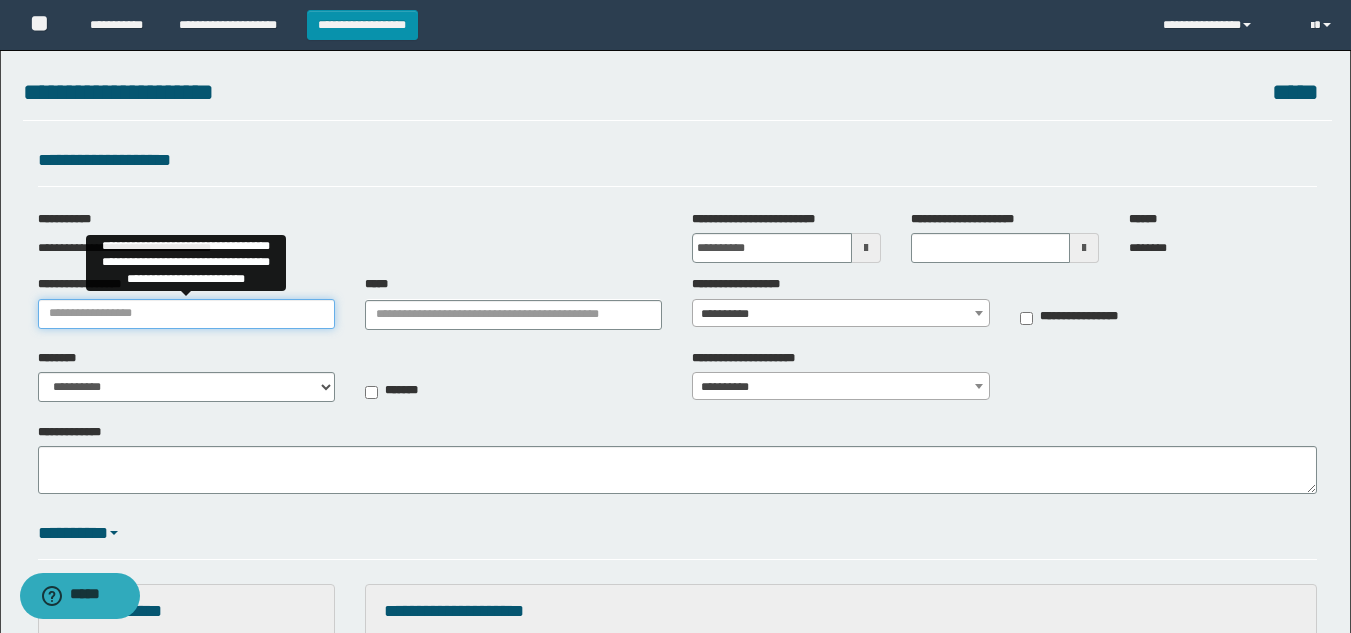 drag, startPoint x: 227, startPoint y: 303, endPoint x: 218, endPoint y: 314, distance: 14.21267 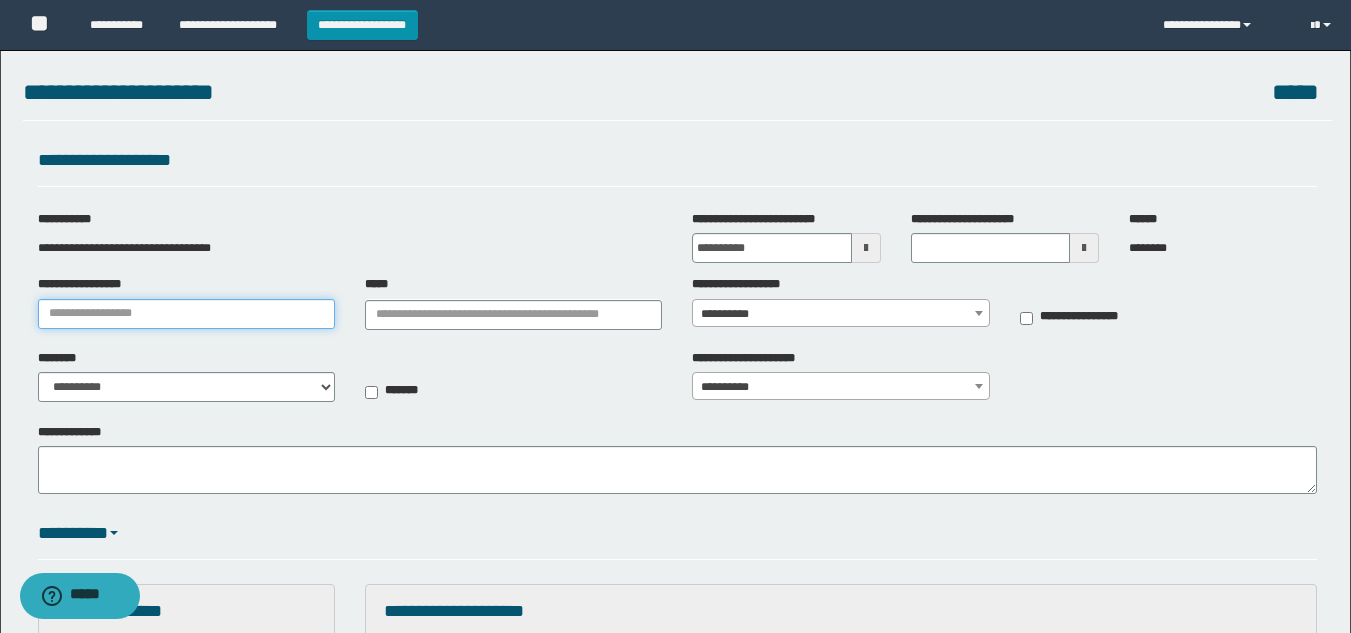 type on "**********" 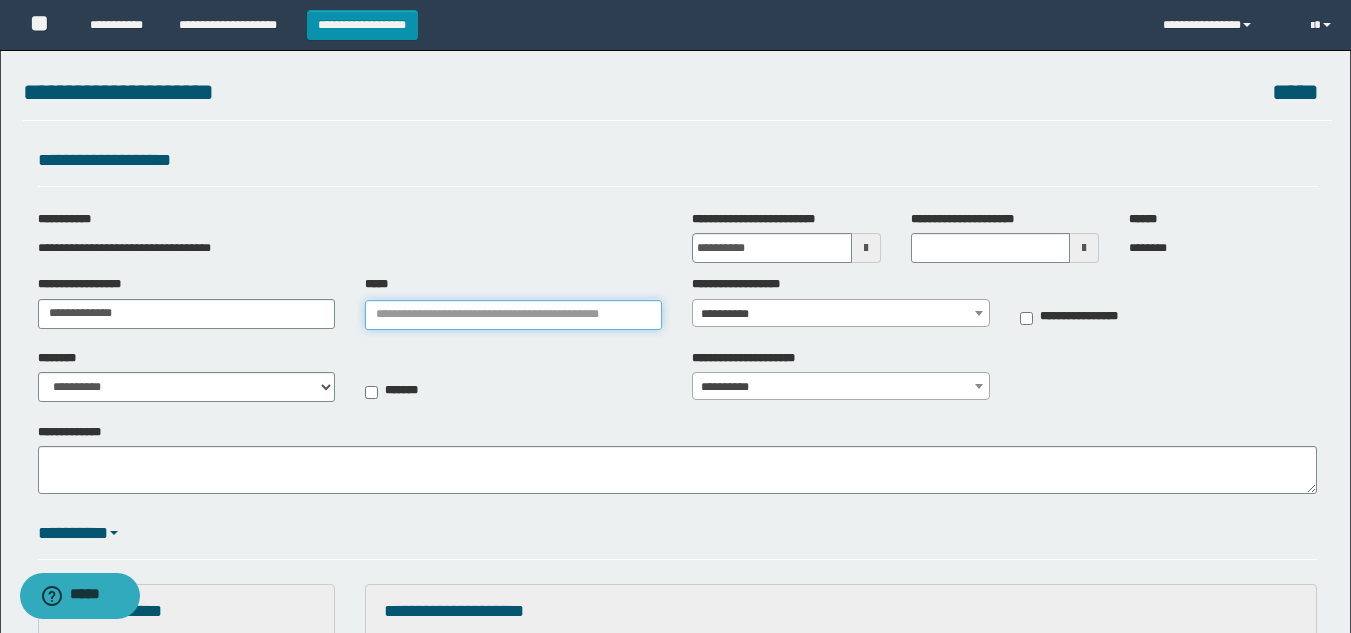 click on "*****" at bounding box center [513, 315] 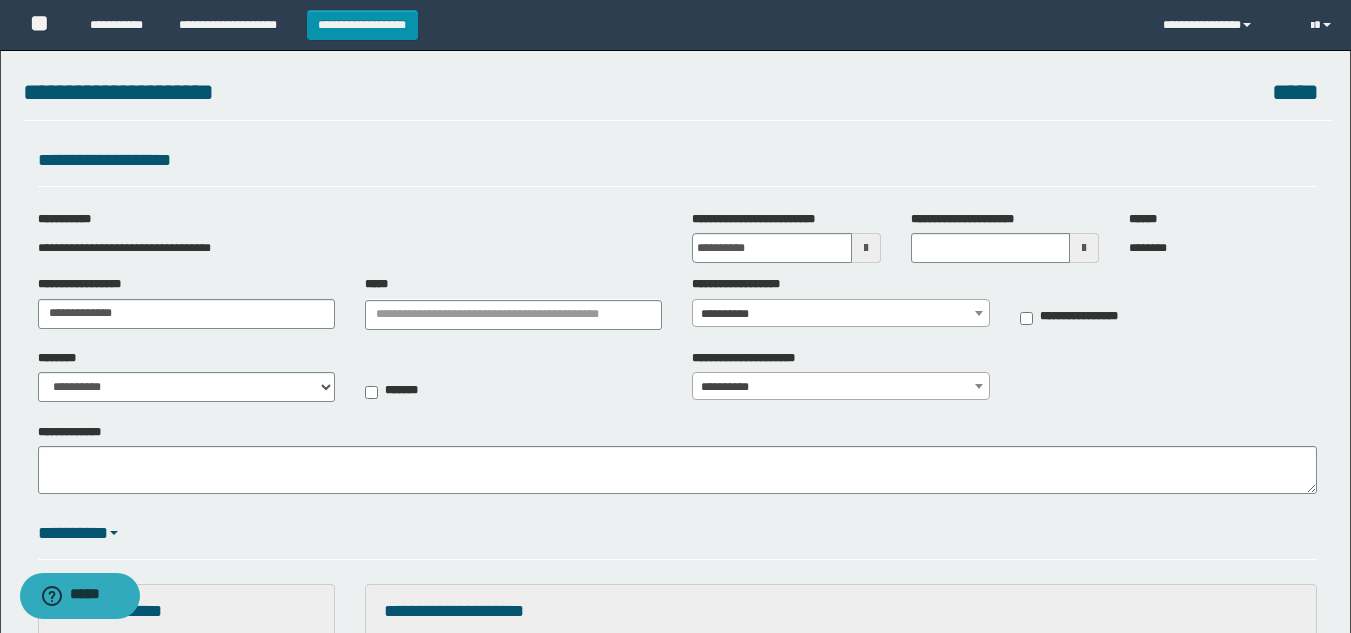 click at bounding box center [866, 248] 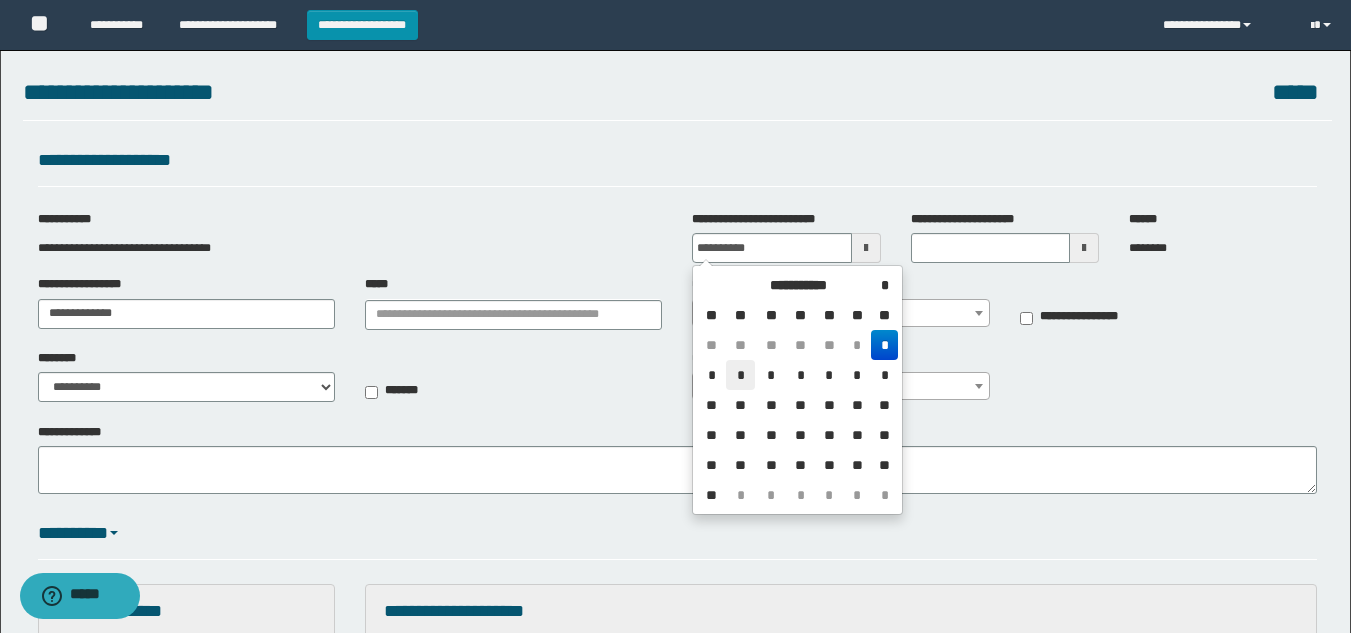 click on "*" at bounding box center (740, 375) 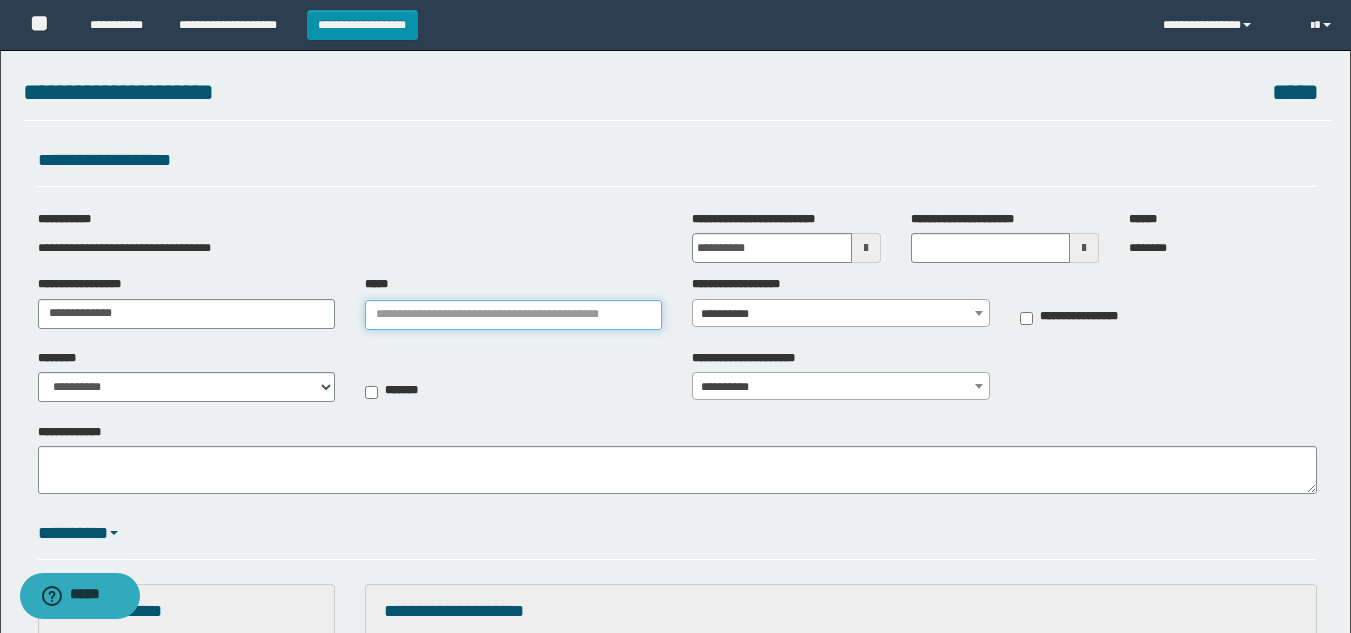click on "*****" at bounding box center [513, 315] 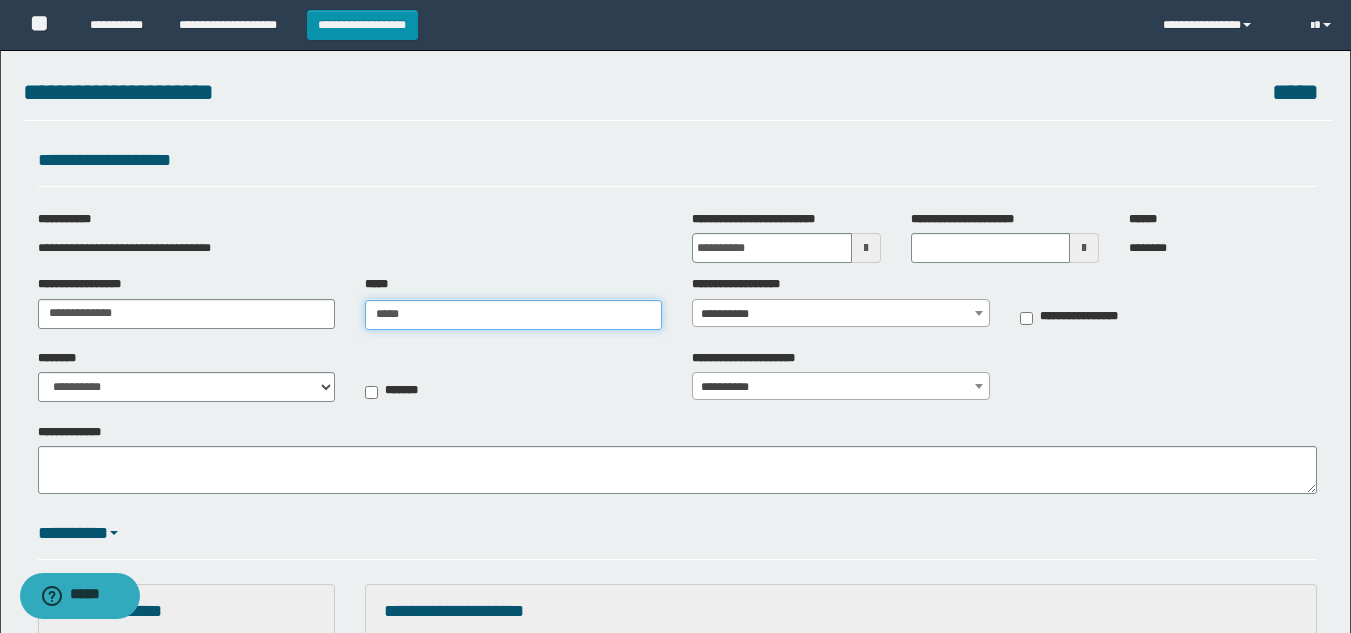 type on "******" 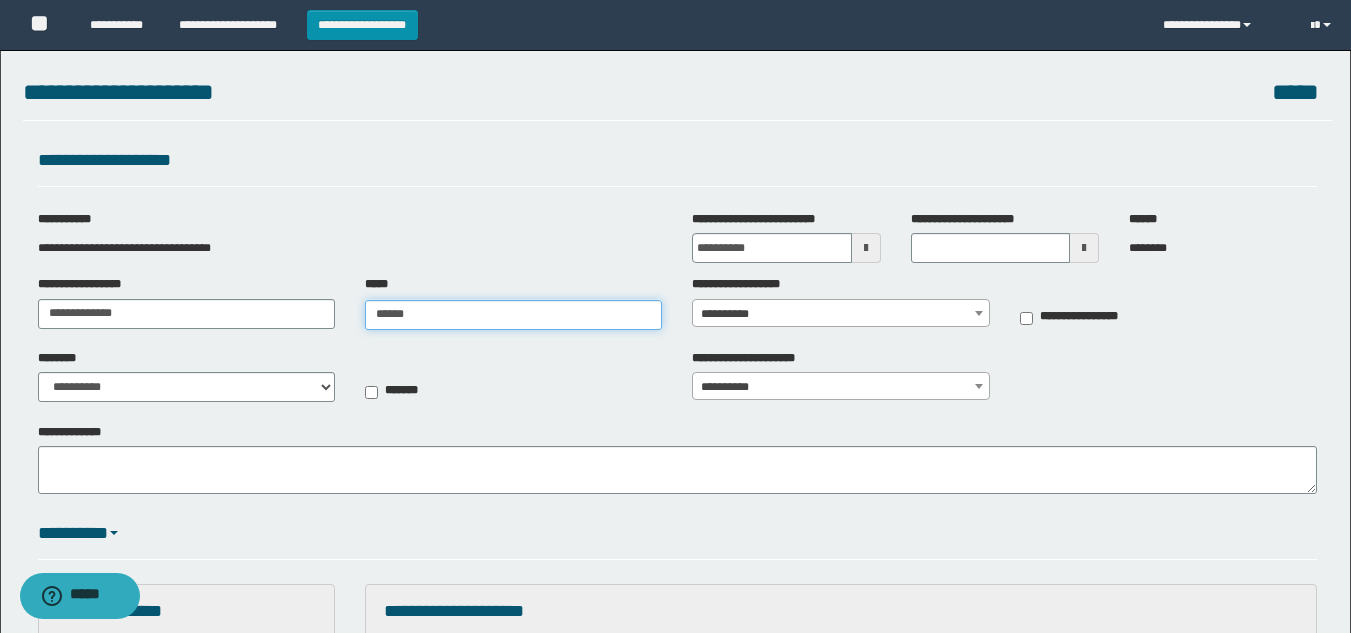 type on "******" 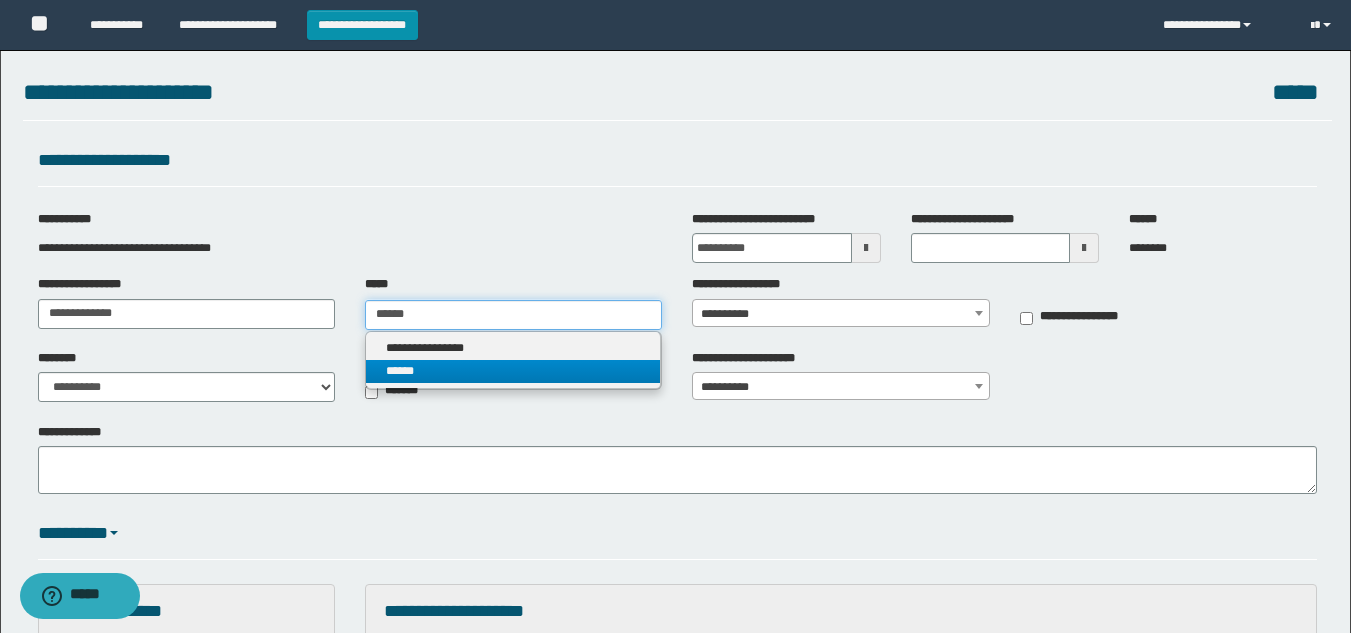 type on "******" 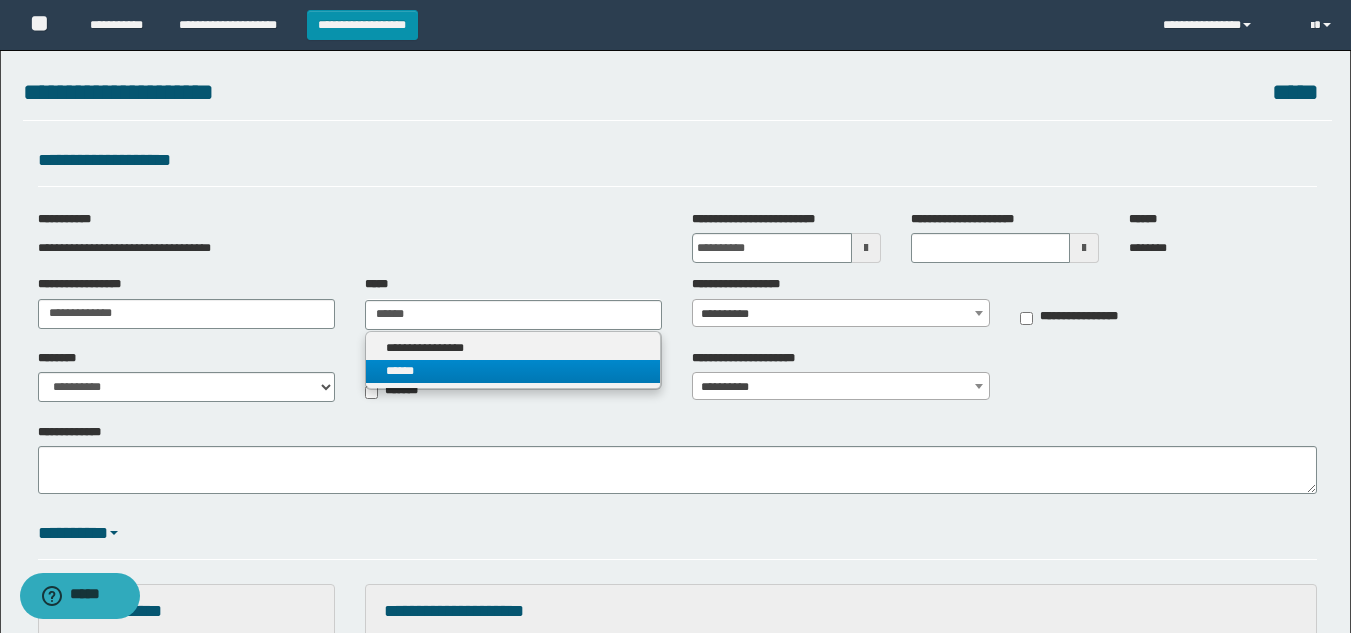 type 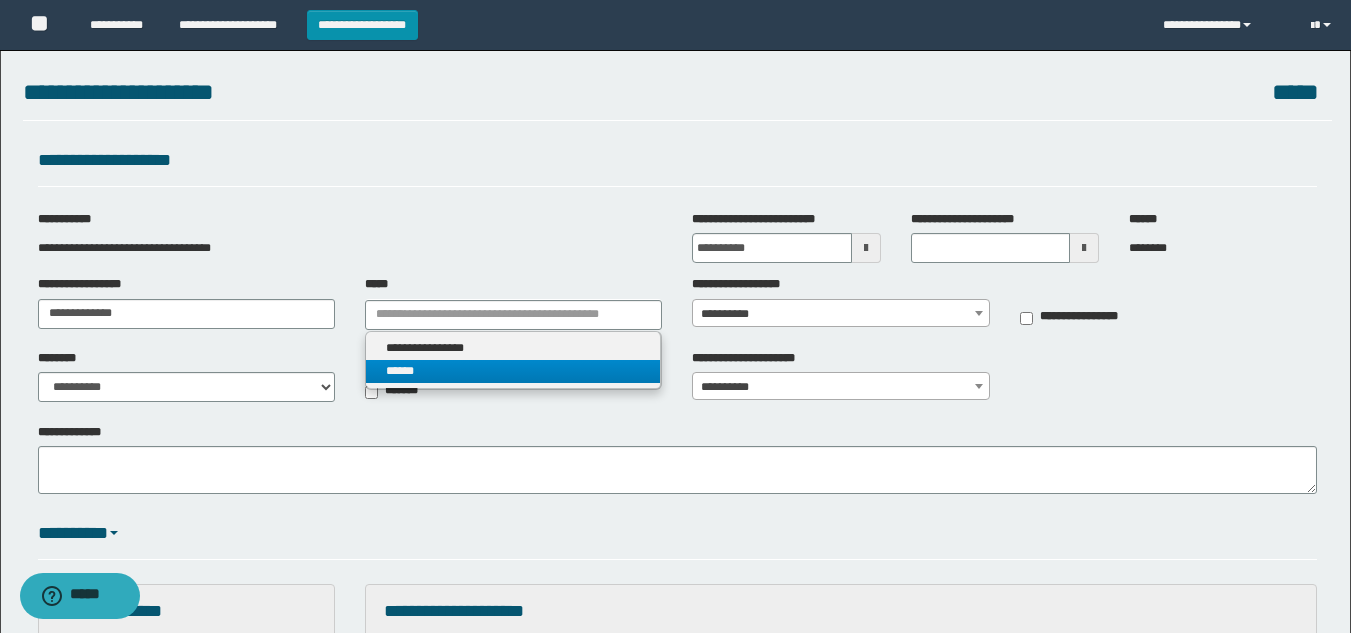 click on "******" at bounding box center [513, 371] 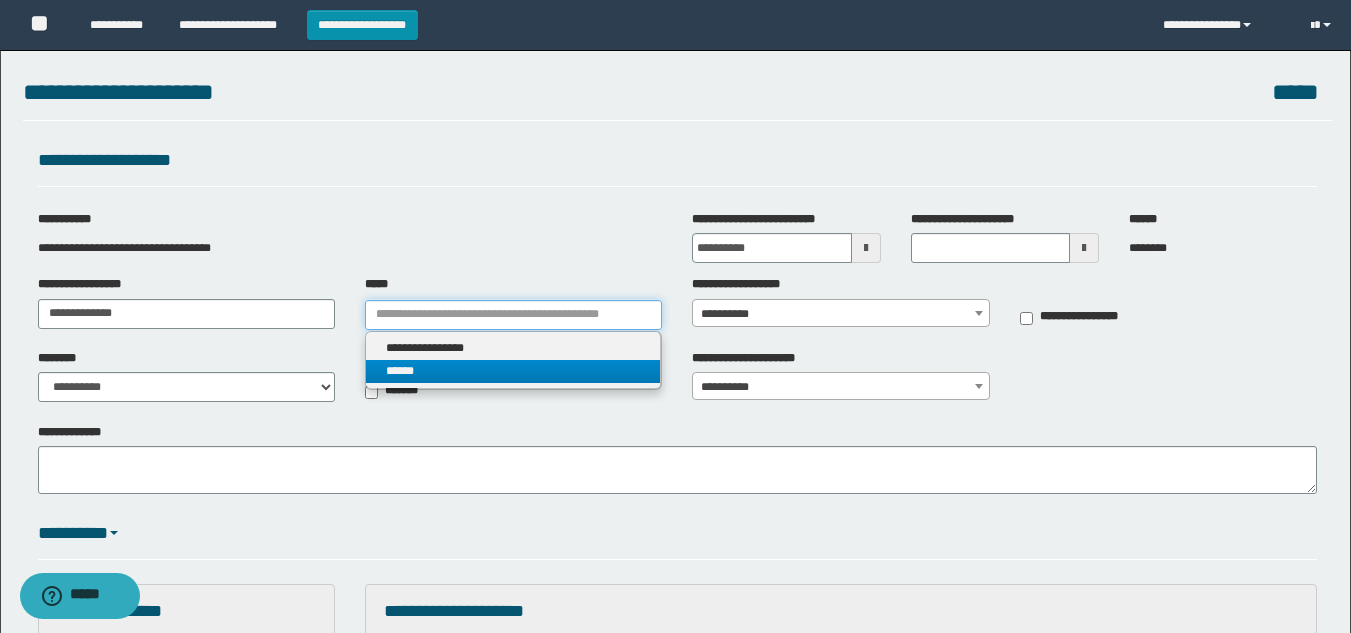 type 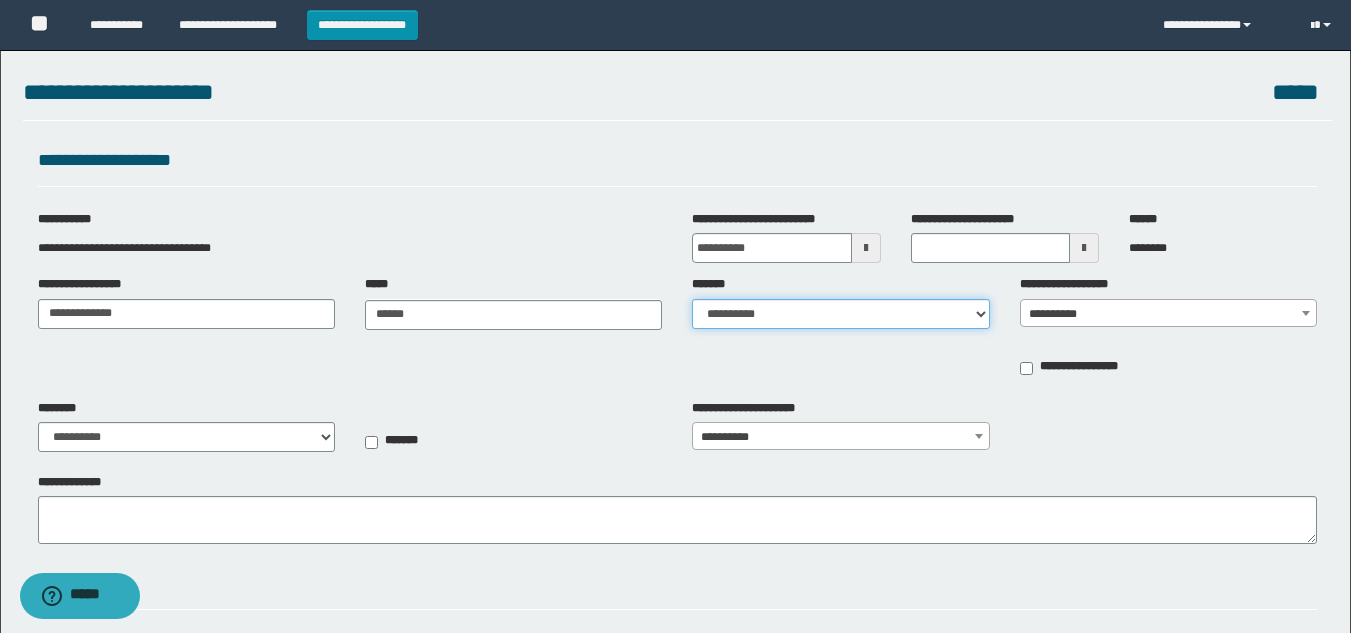 click on "**********" at bounding box center [840, 314] 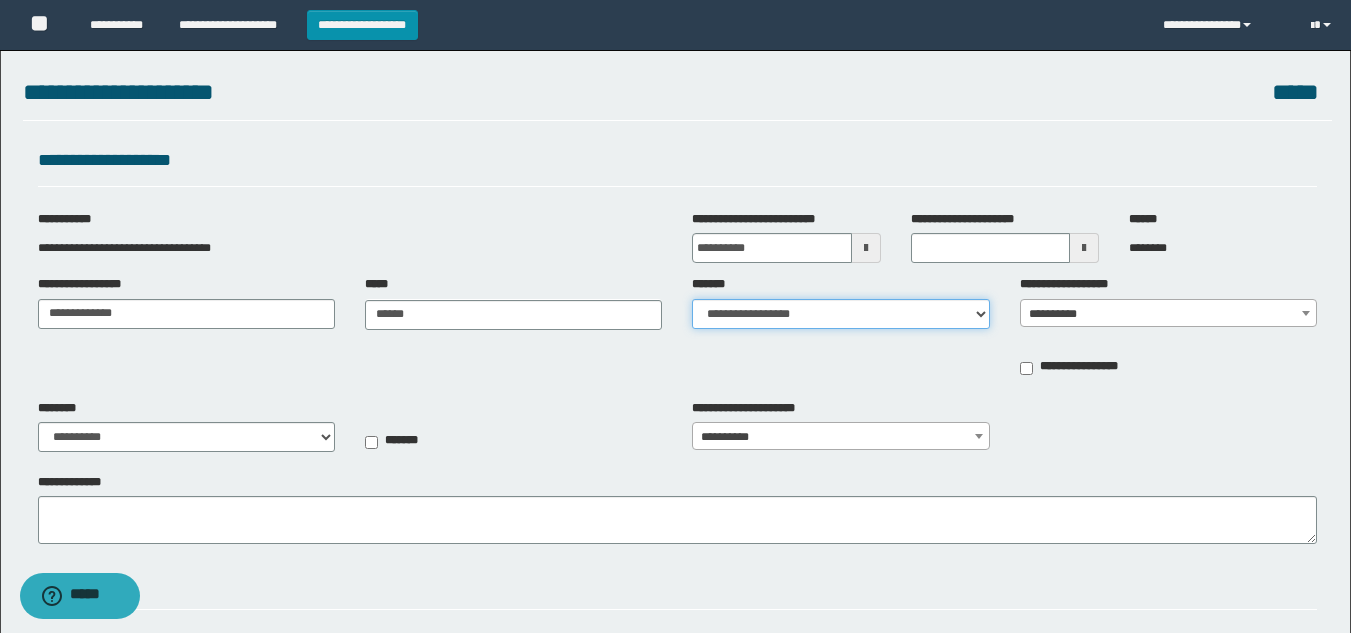 click on "**********" at bounding box center [840, 314] 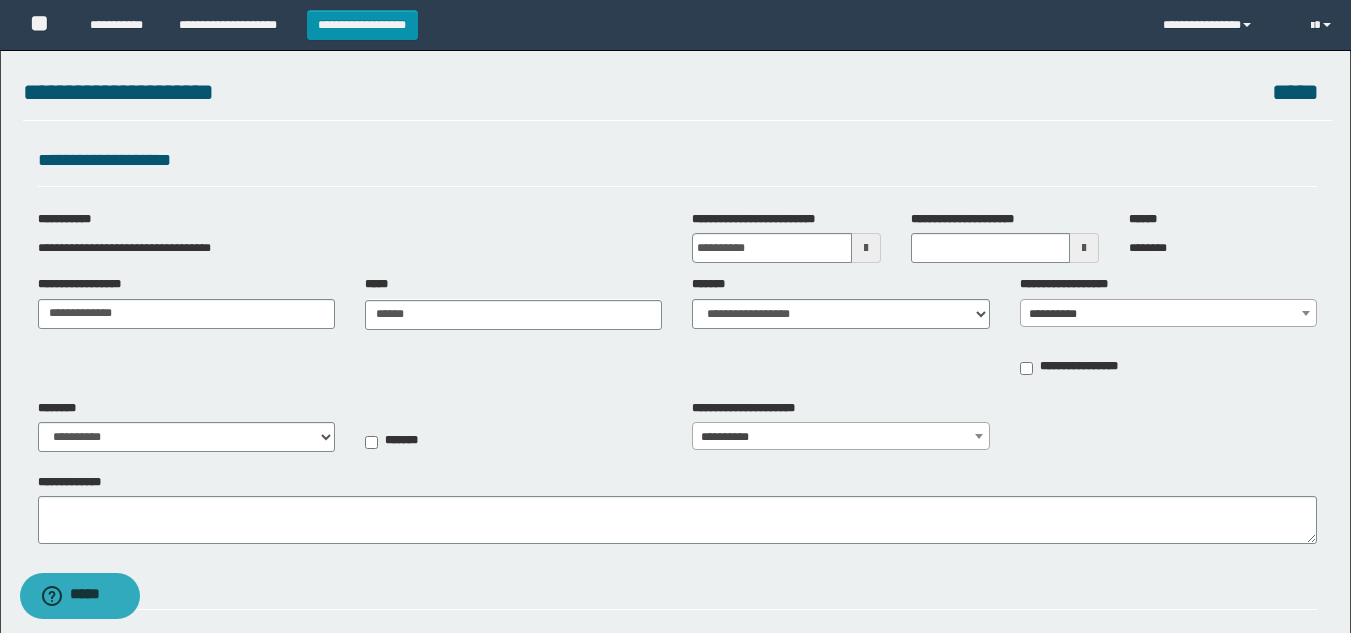 click on "**********" at bounding box center (1168, 314) 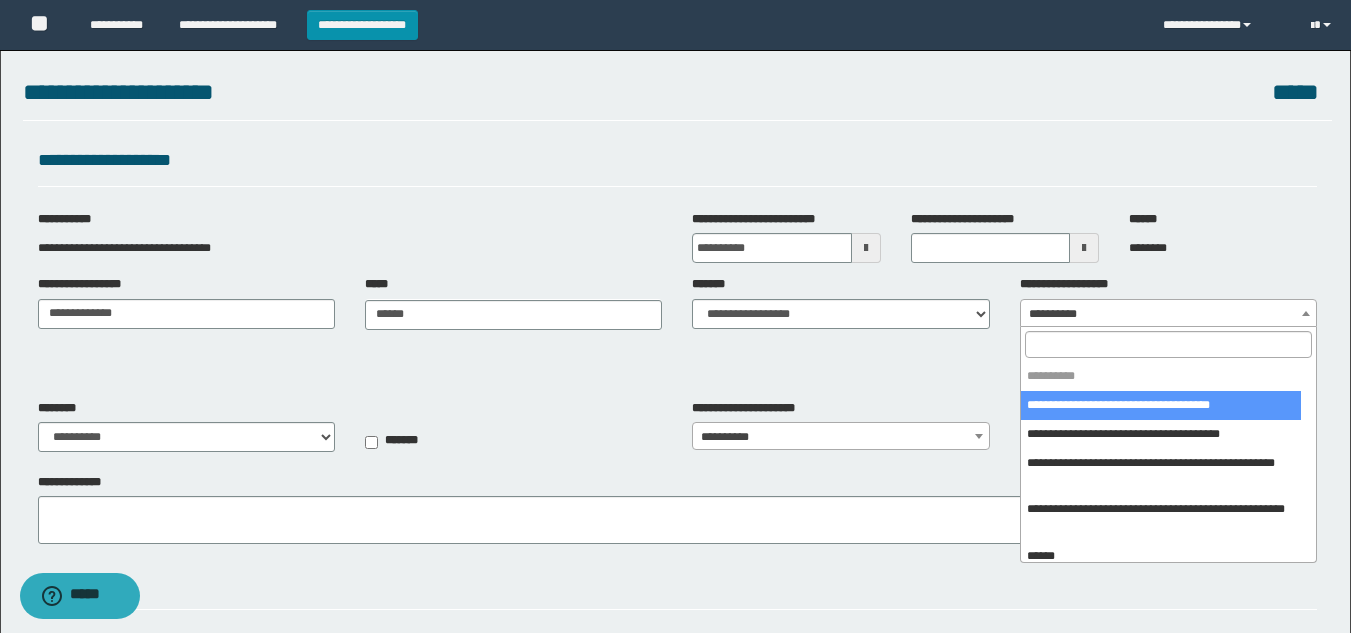 select on "***" 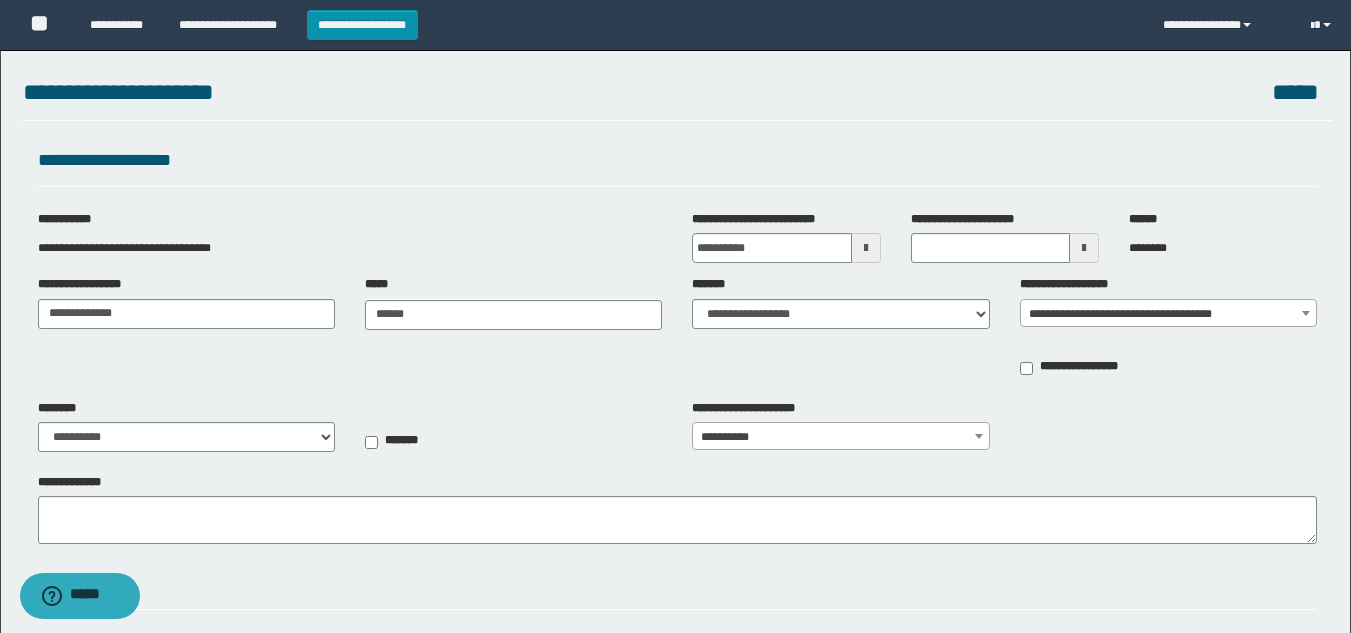 type on "**********" 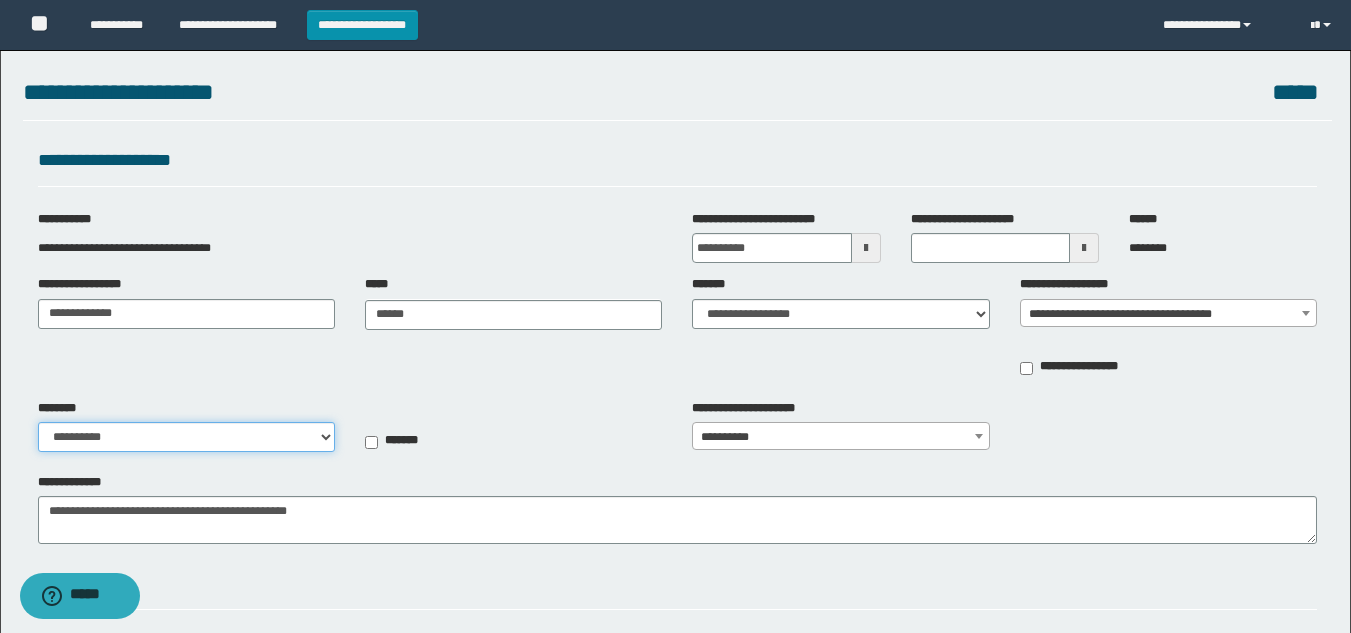 click on "**********" at bounding box center [186, 437] 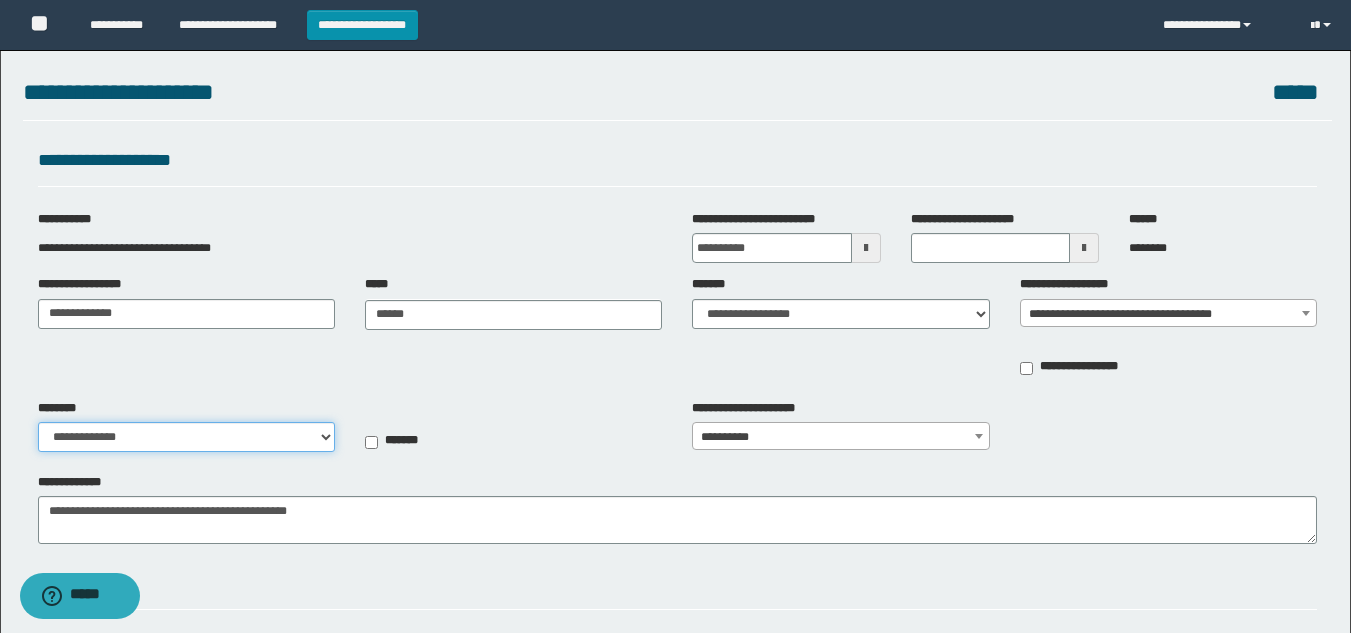 click on "**********" at bounding box center (186, 437) 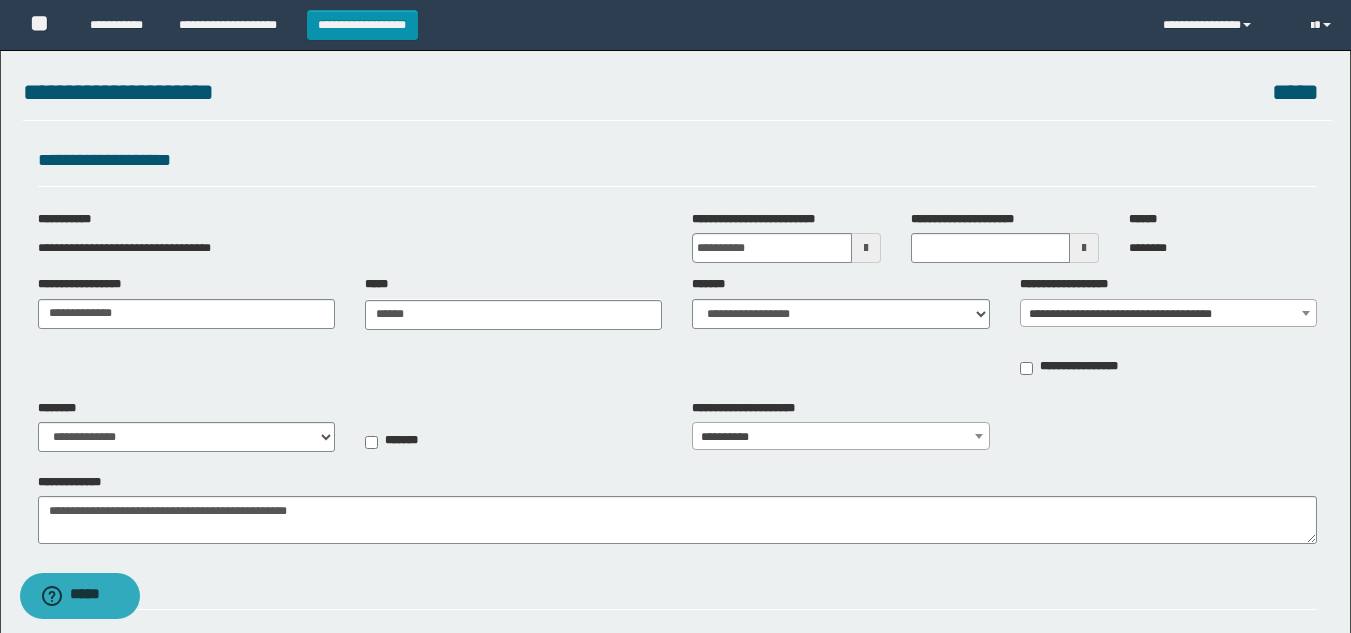 click on "**********" at bounding box center (675, 550) 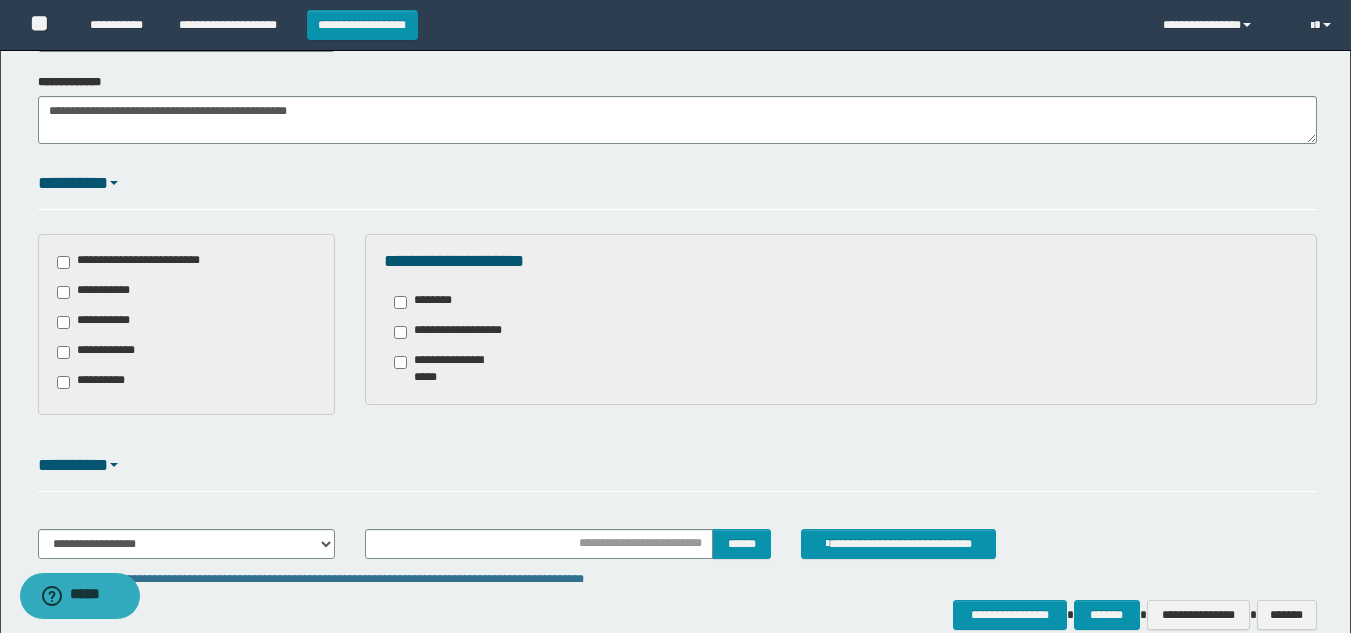 scroll, scrollTop: 502, scrollLeft: 0, axis: vertical 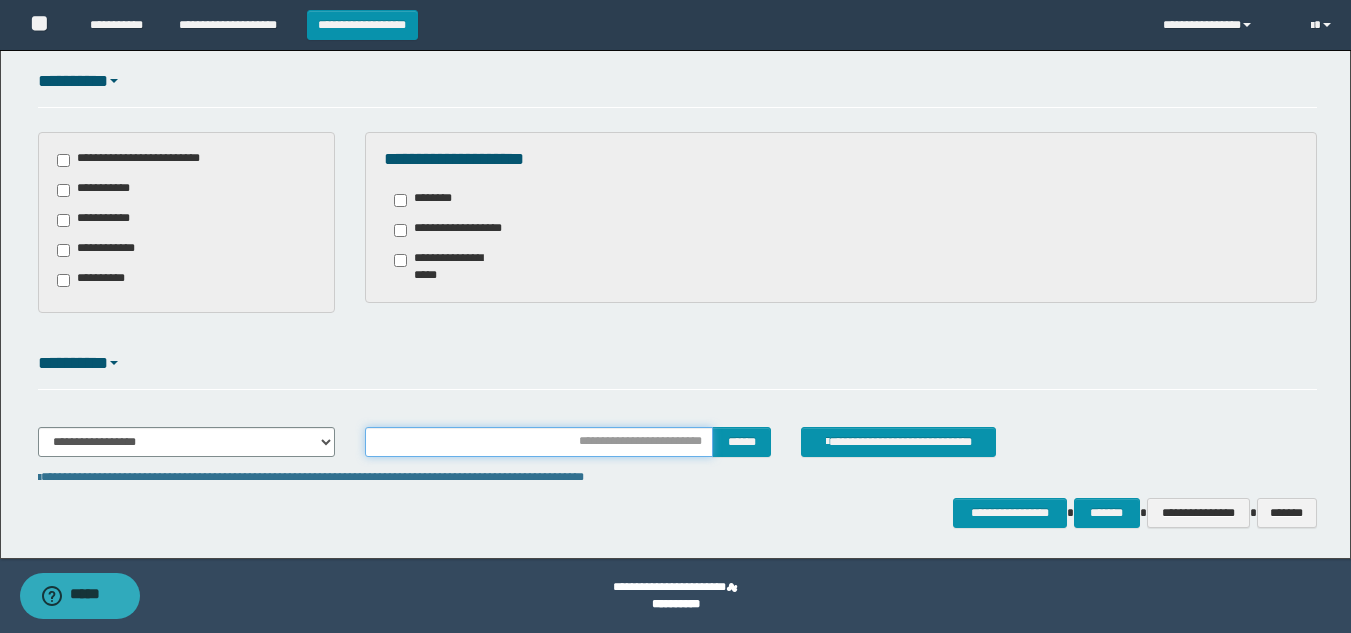 click at bounding box center (539, 442) 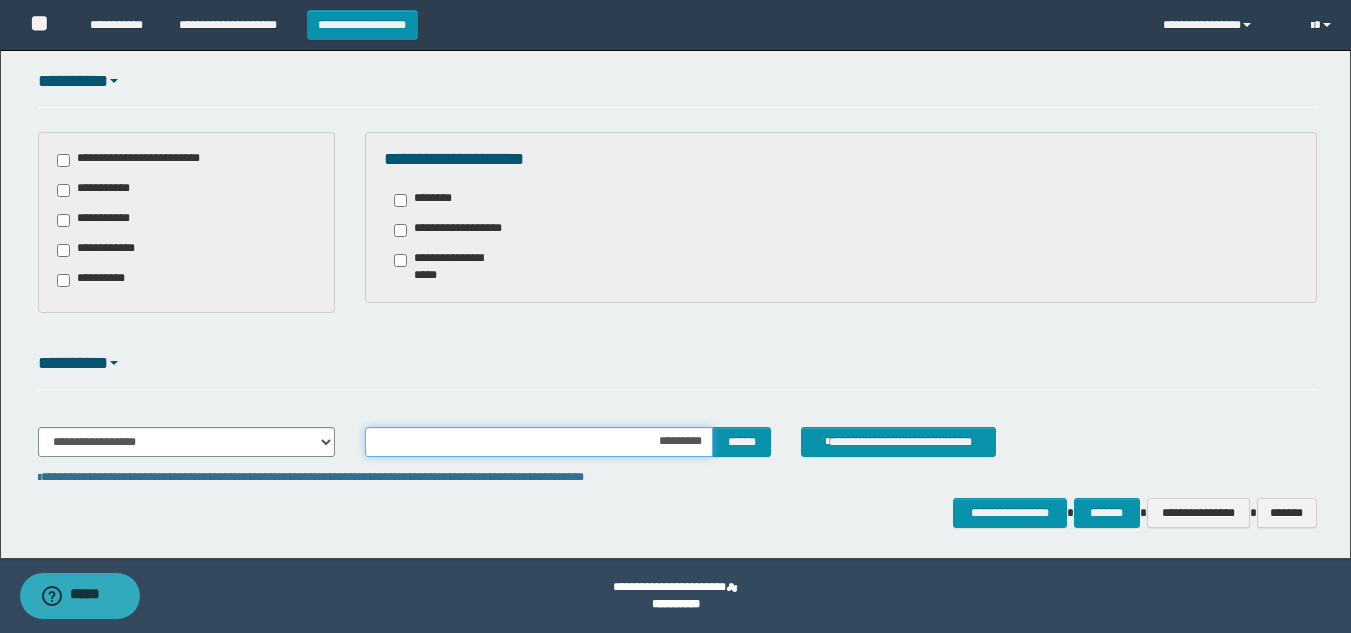 type on "**********" 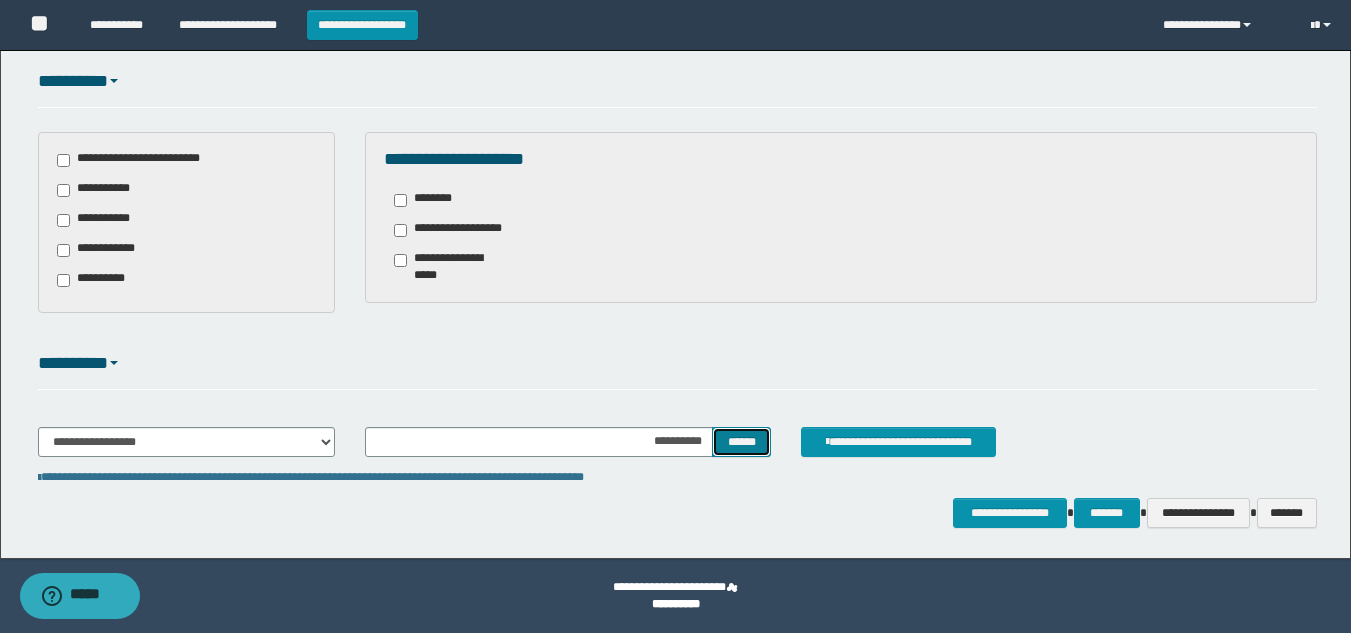 click on "******" at bounding box center (741, 442) 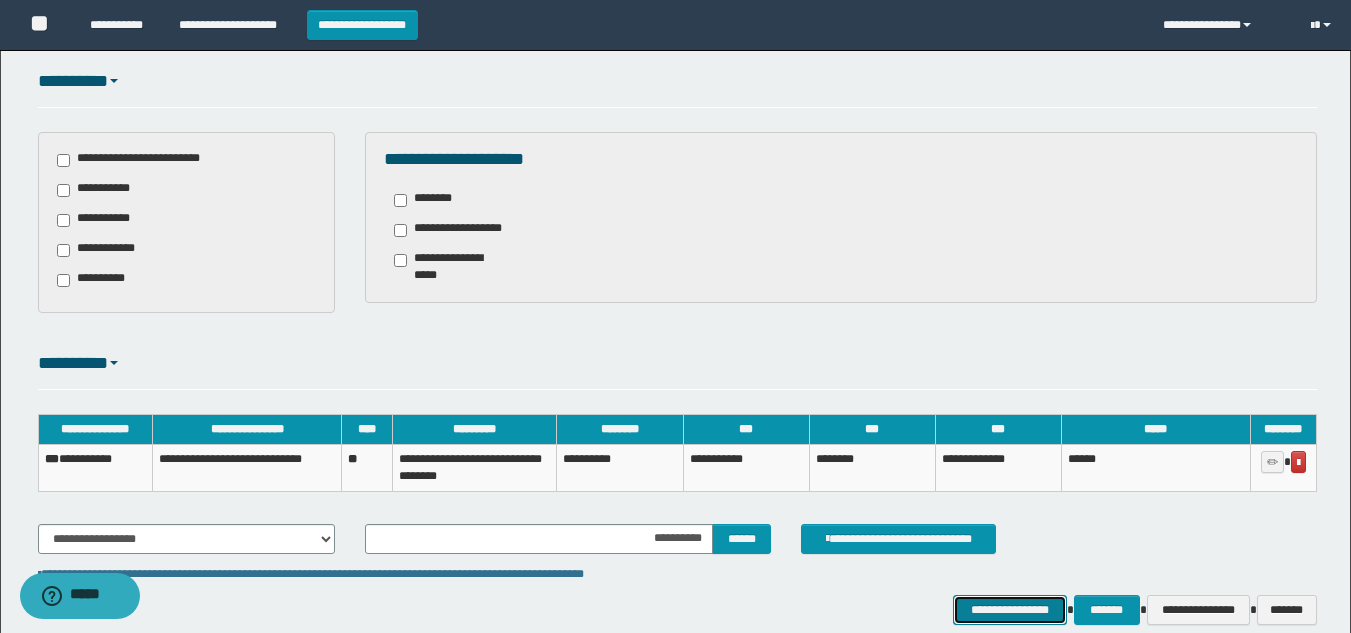 click on "**********" at bounding box center (1009, 610) 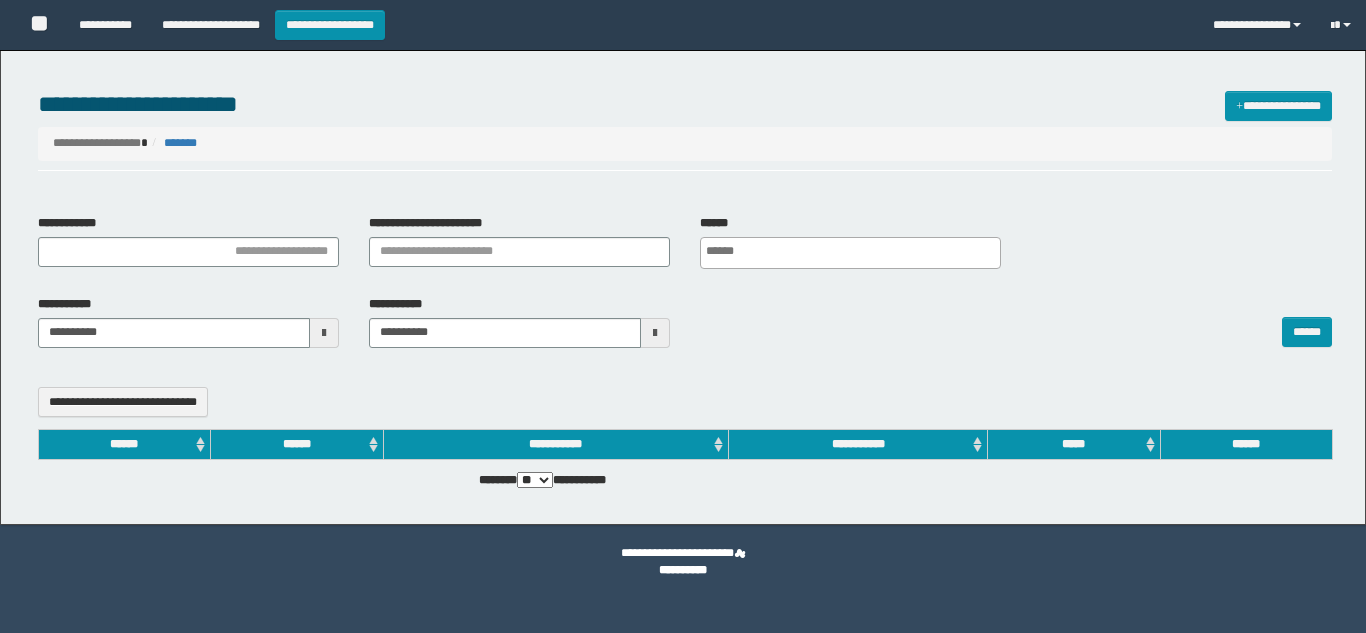 select 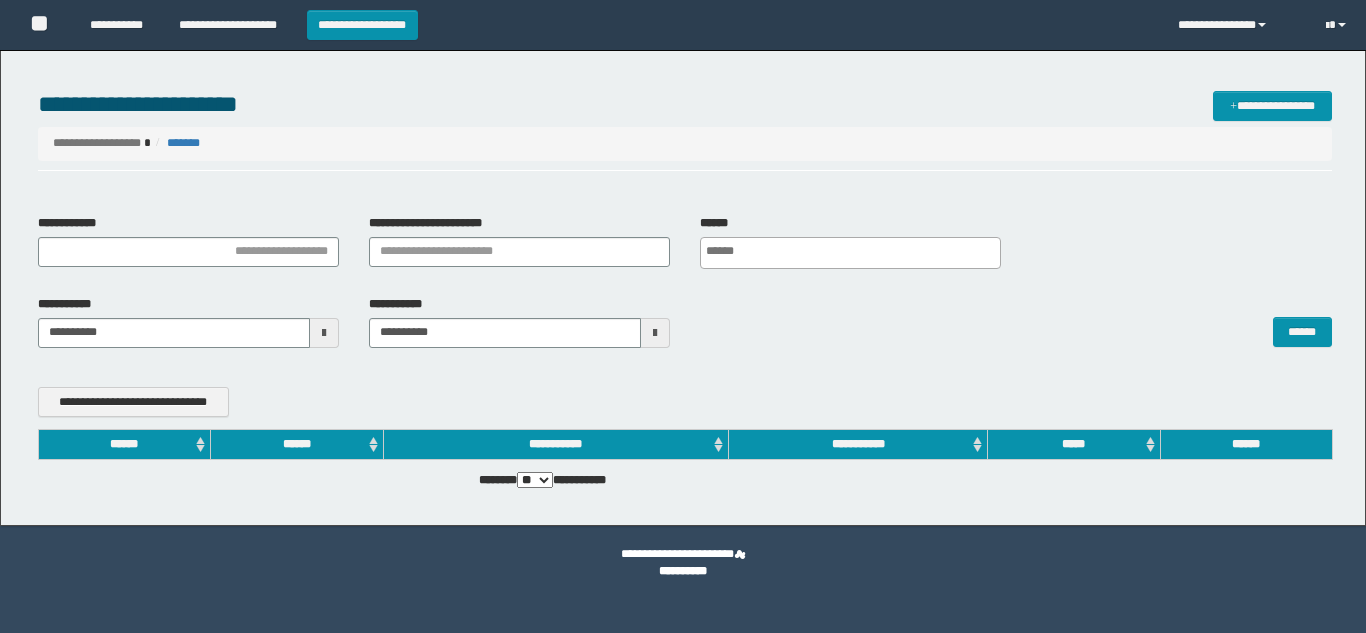 scroll, scrollTop: 0, scrollLeft: 0, axis: both 